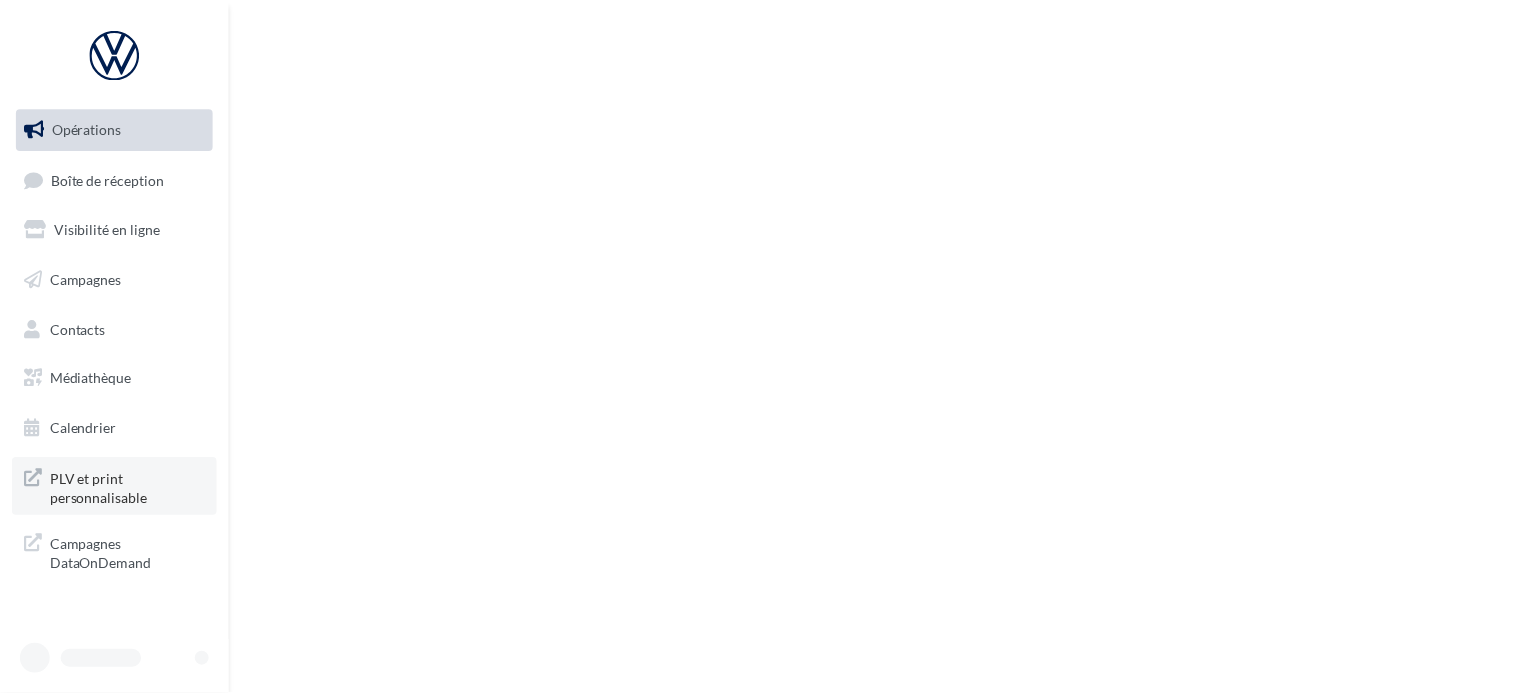 scroll, scrollTop: 0, scrollLeft: 0, axis: both 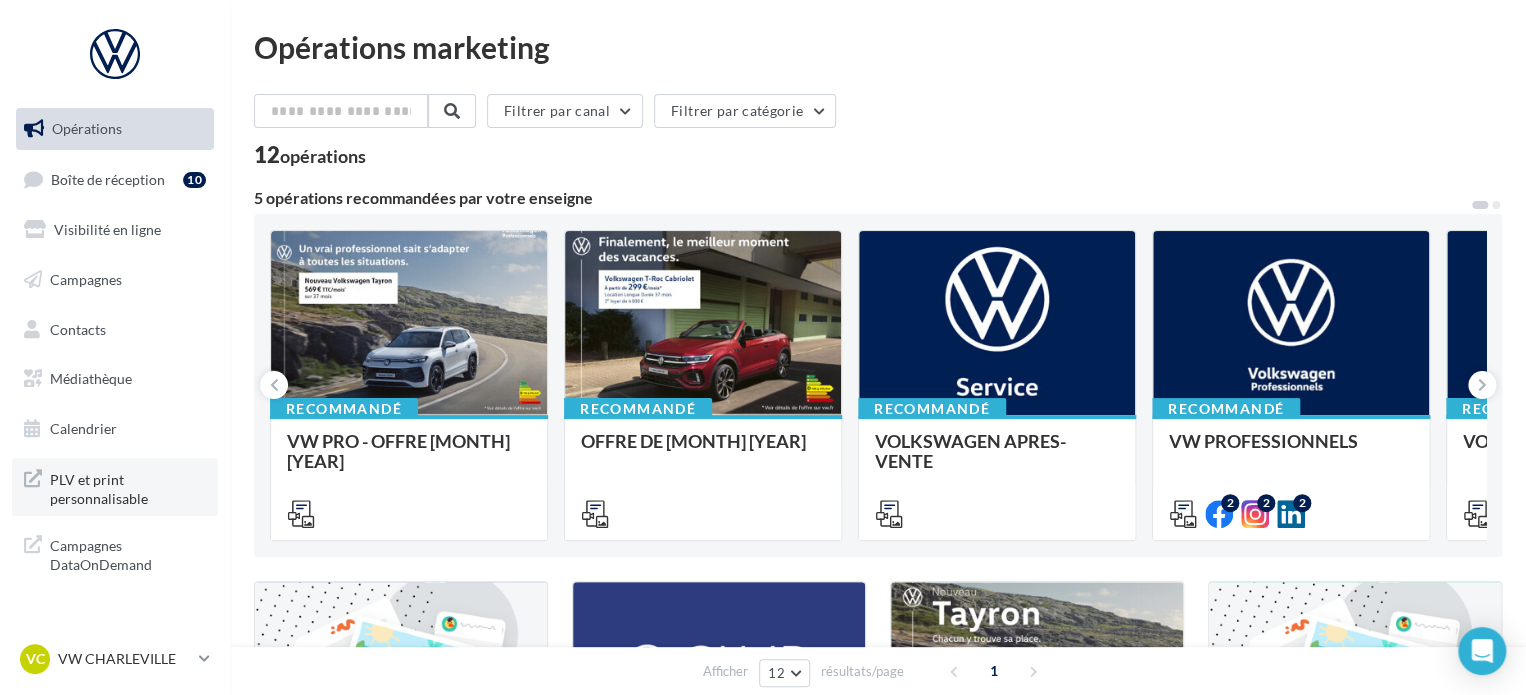 click on "PLV et print personnalisable" at bounding box center [128, 487] 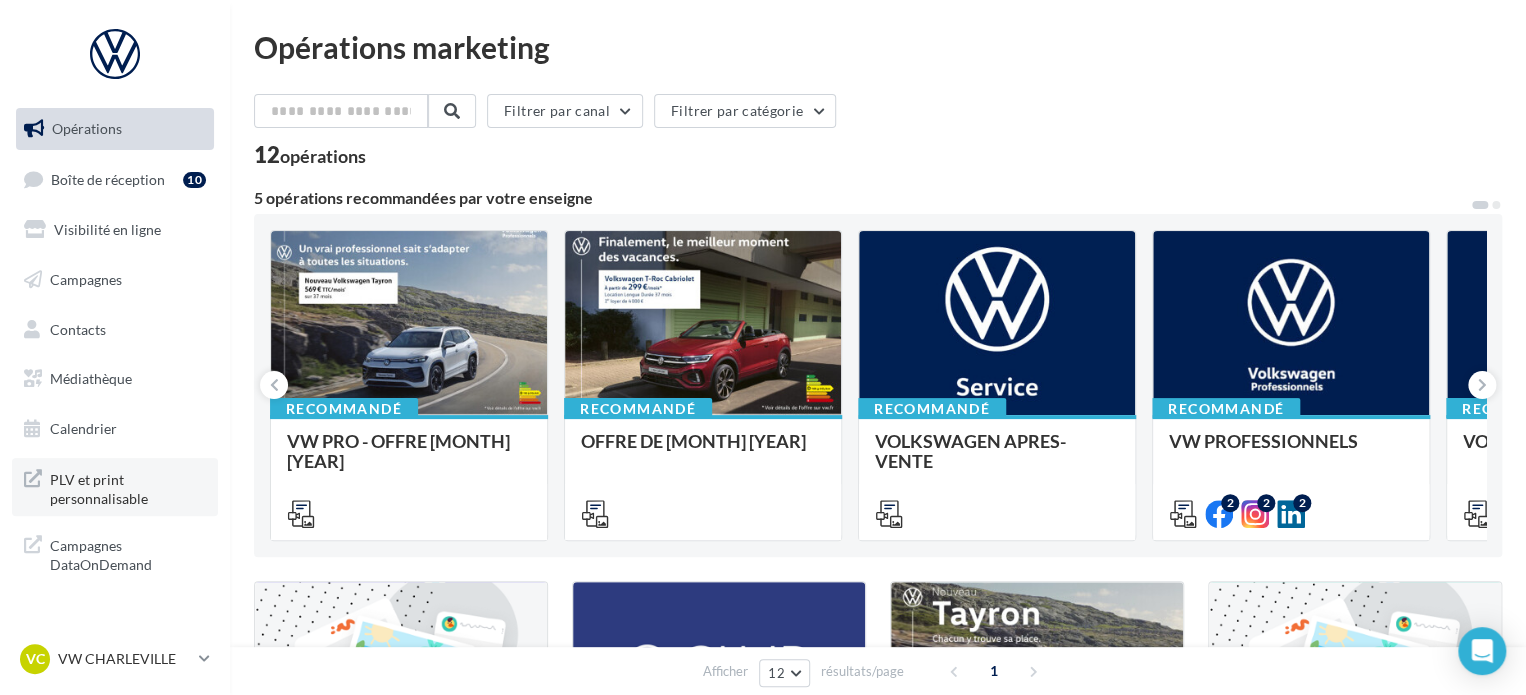 click on "PLV et print personnalisable" at bounding box center [128, 487] 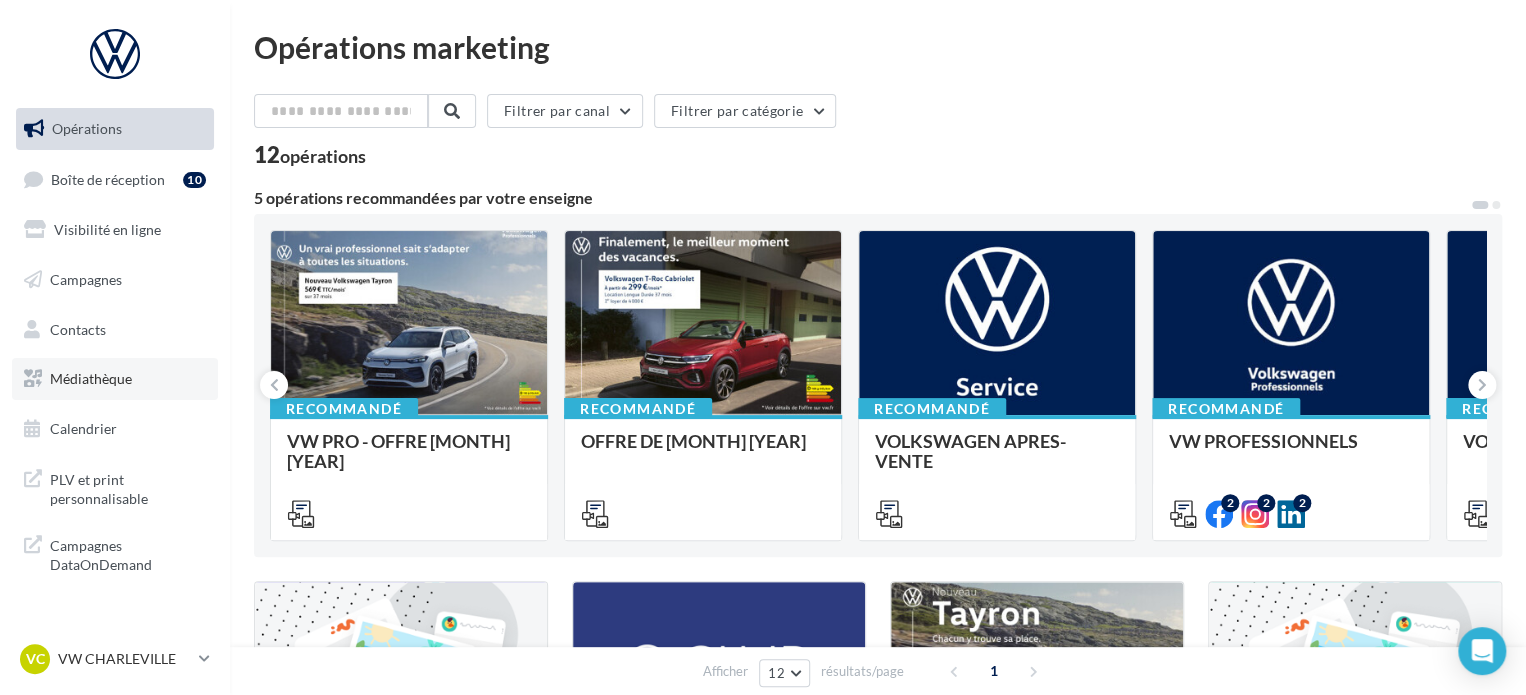 click on "Médiathèque" at bounding box center (91, 378) 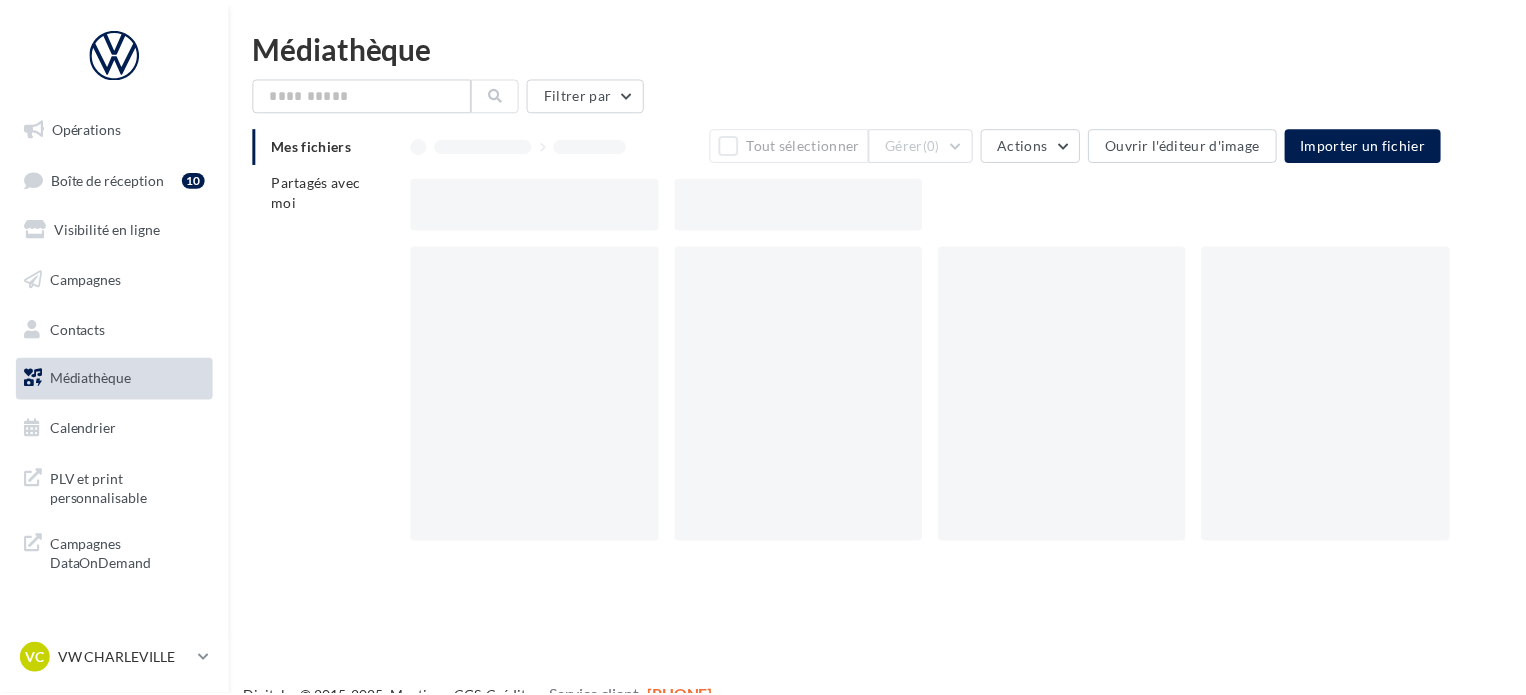 scroll, scrollTop: 0, scrollLeft: 0, axis: both 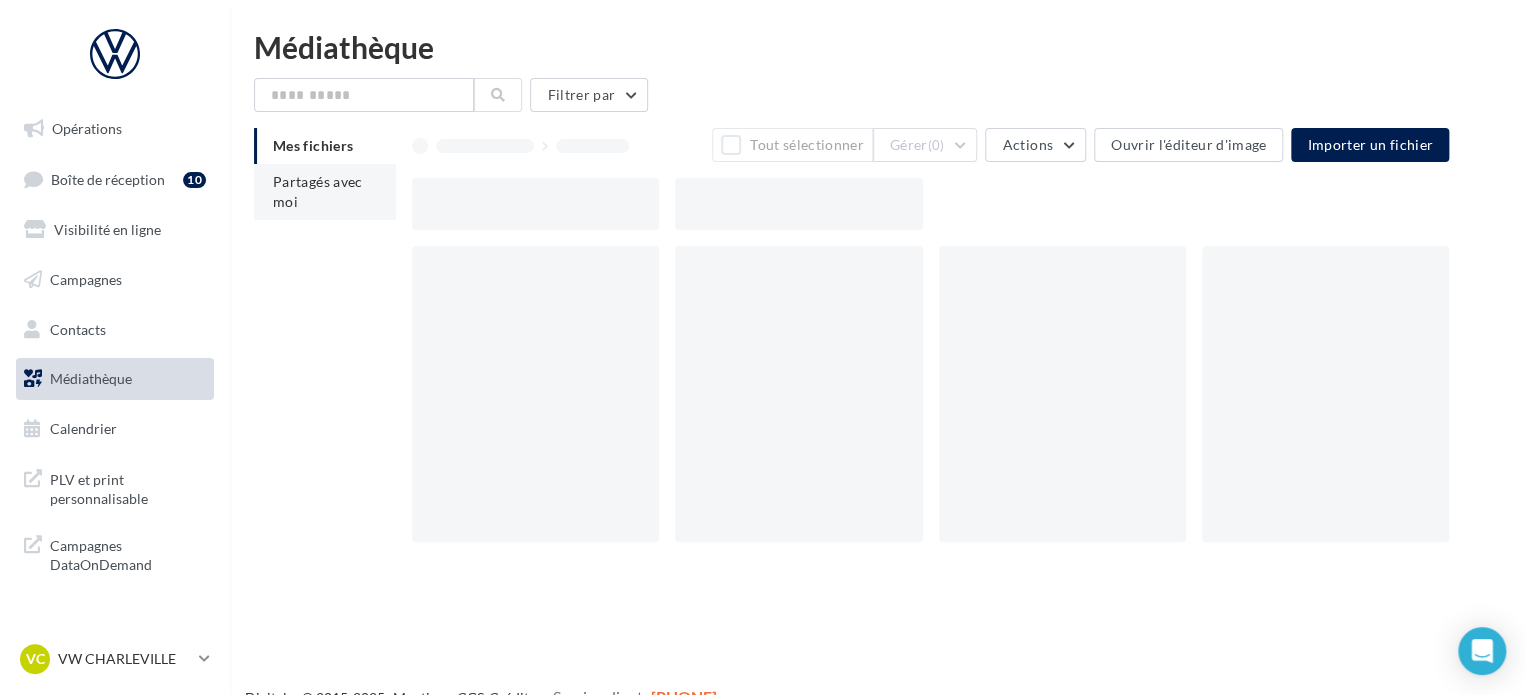 click on "Partagés avec moi" at bounding box center [325, 192] 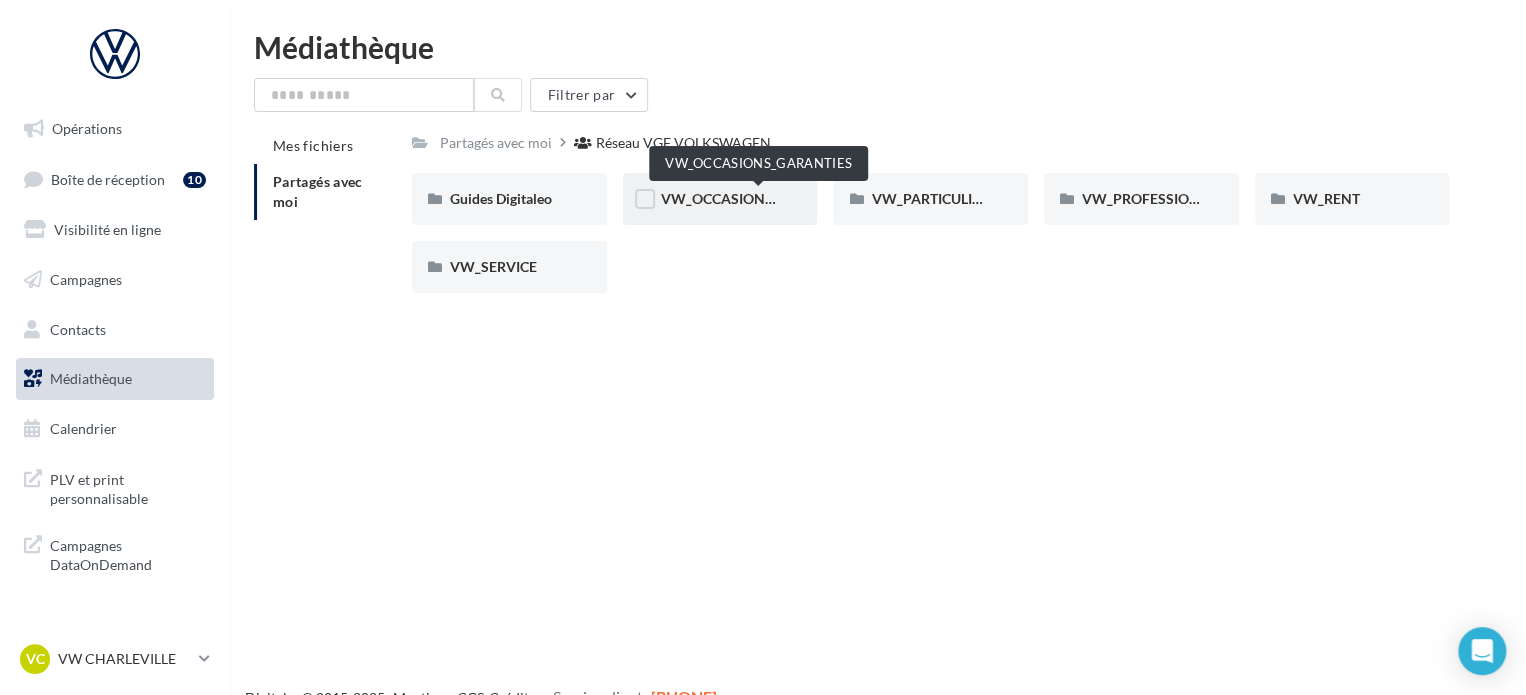 click on "VW_OCCASIONS_GARANTIES" at bounding box center [759, 198] 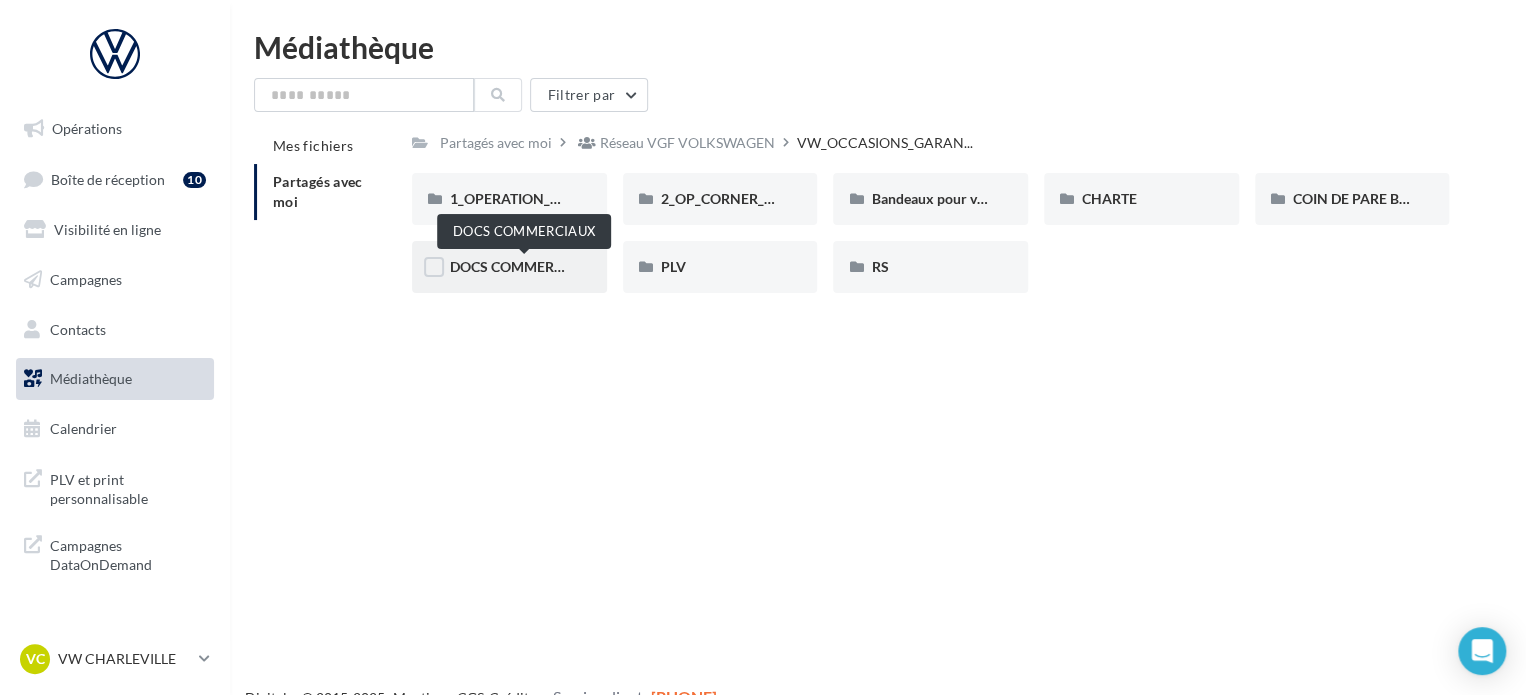 click on "DOCS COMMERCIAUX" at bounding box center (523, 266) 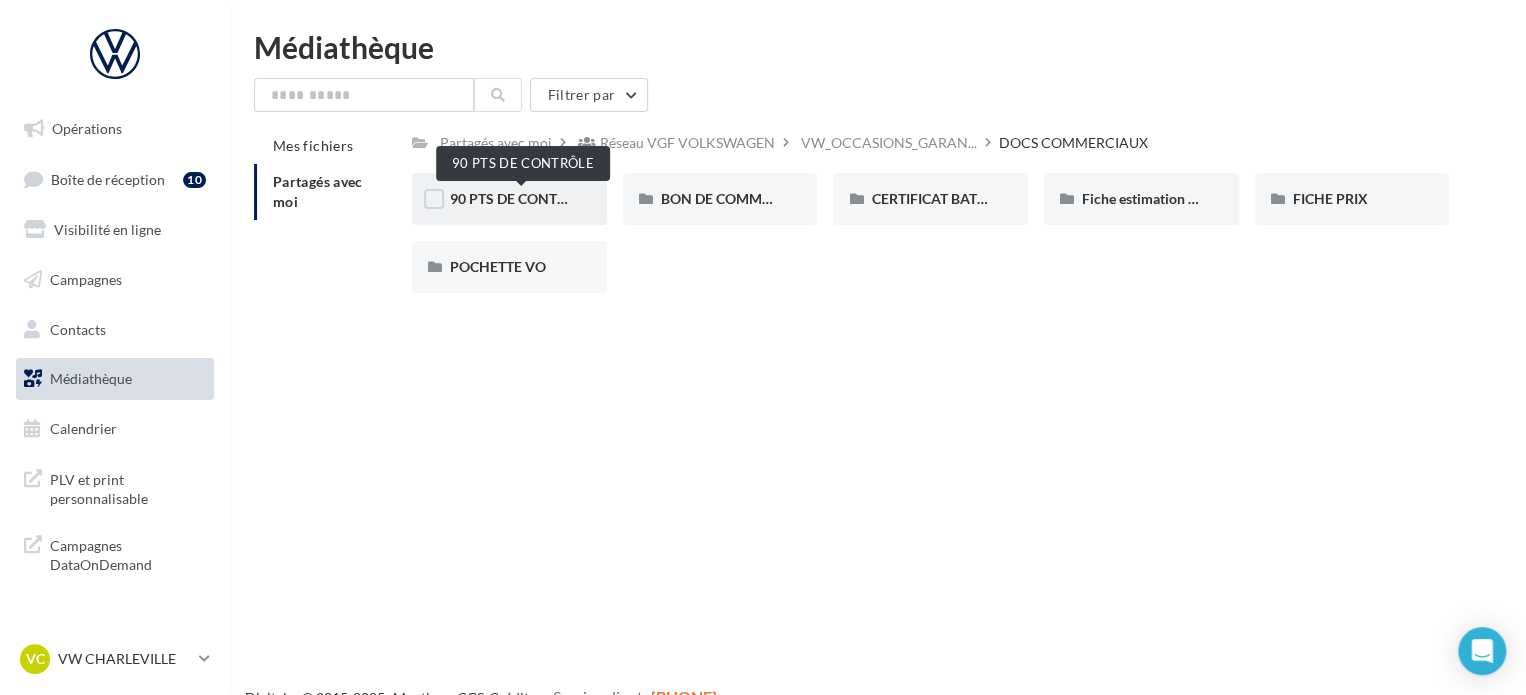 click on "90 PTS DE CONTRÔLE" at bounding box center (521, 198) 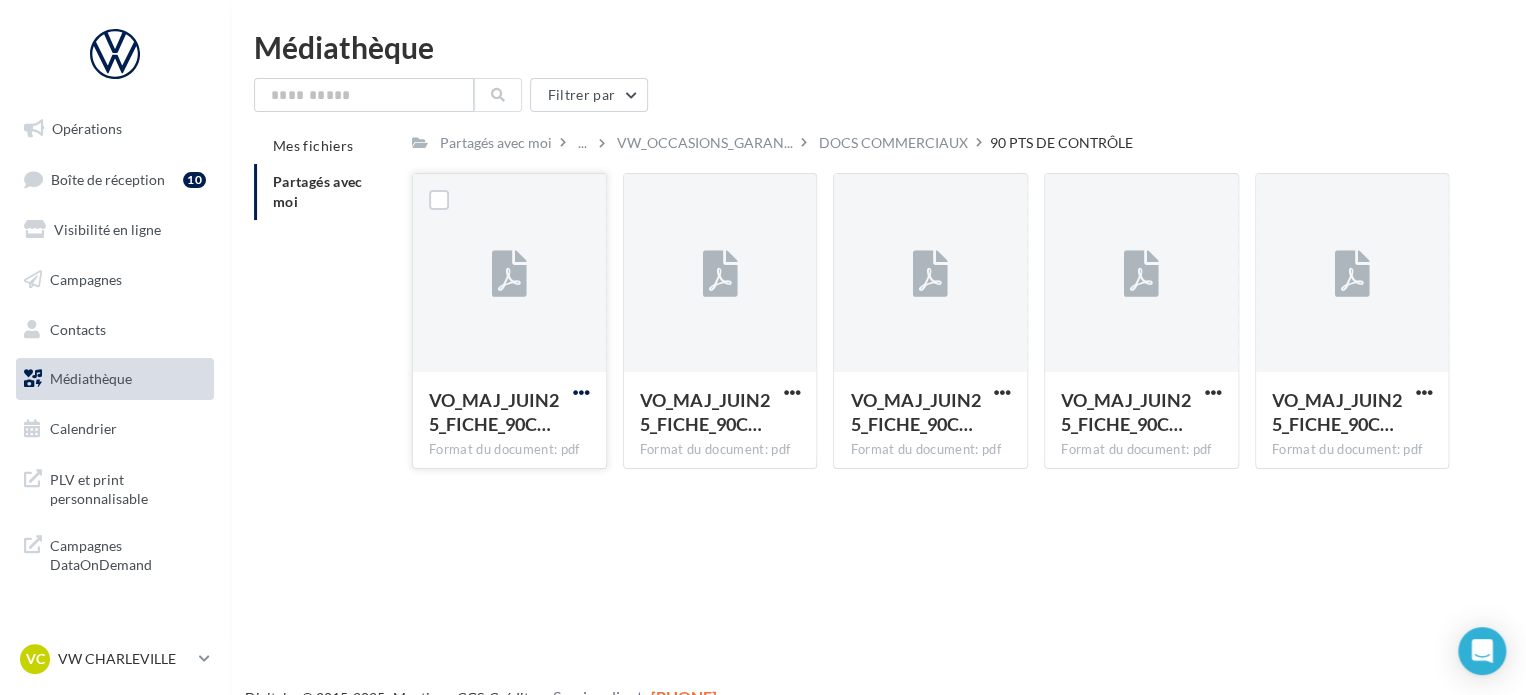 click at bounding box center [581, 392] 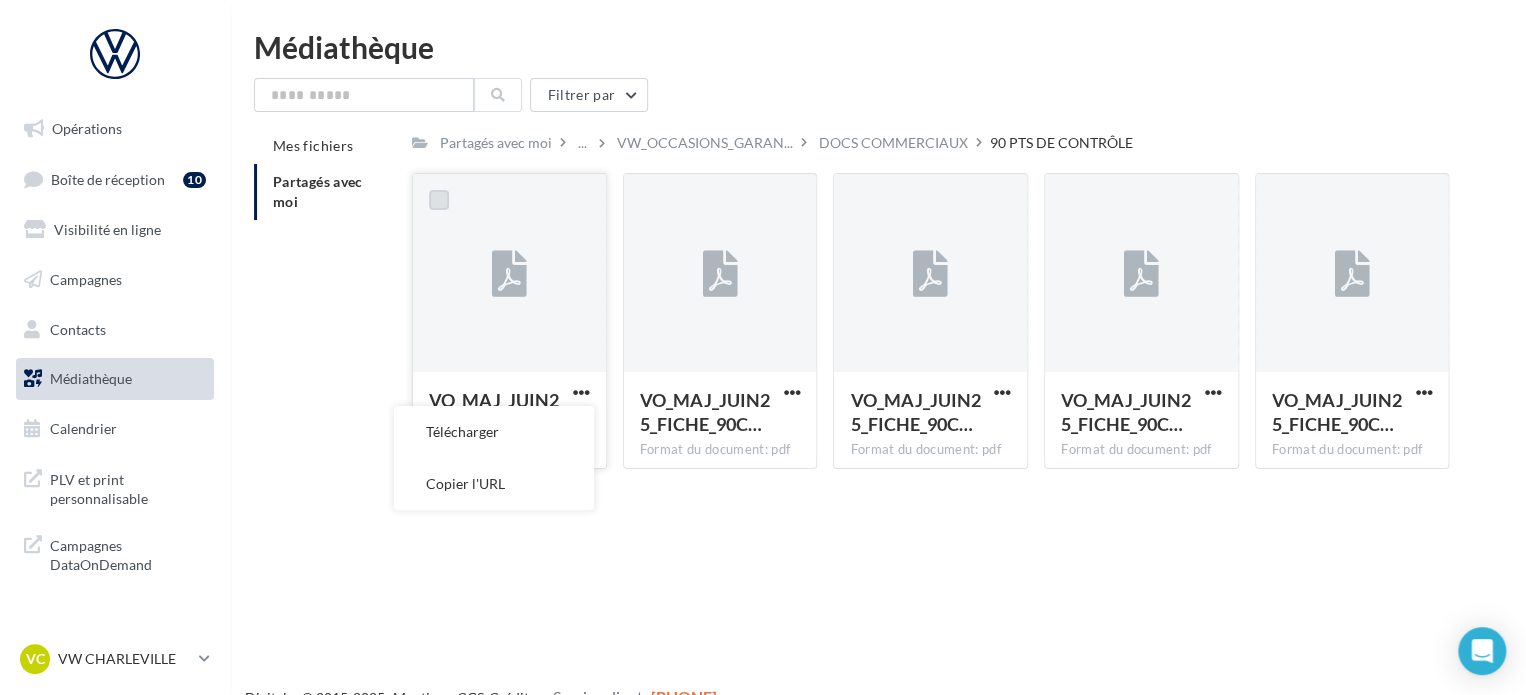 click at bounding box center [439, 200] 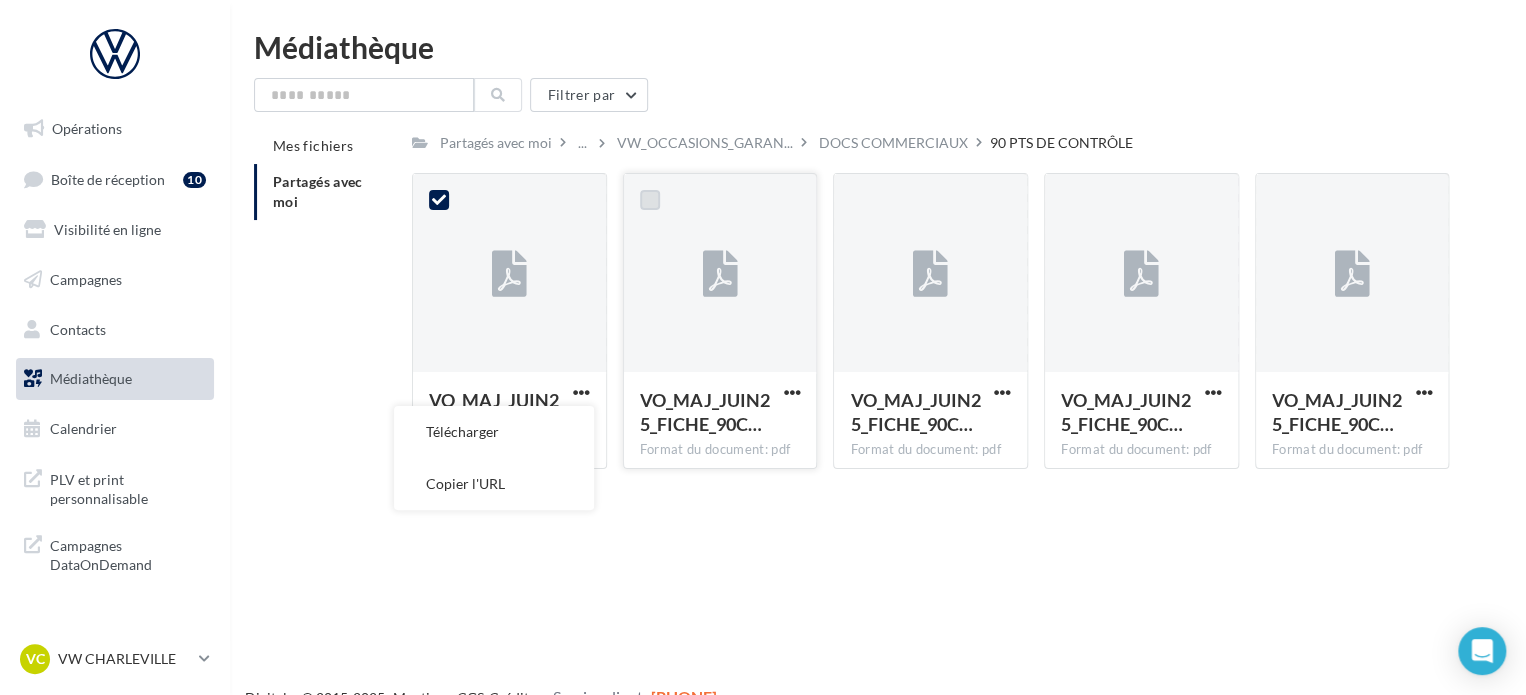 click at bounding box center [650, 200] 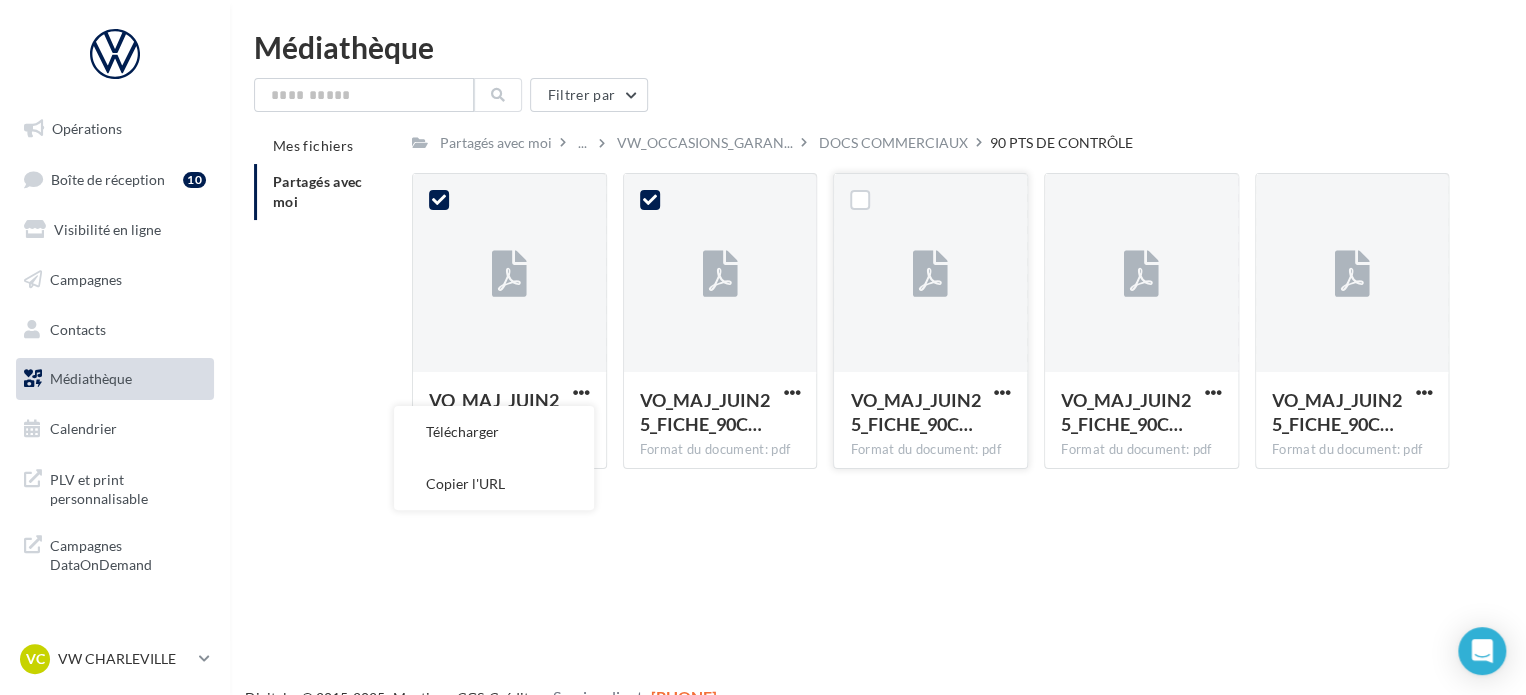 click at bounding box center (439, 200) 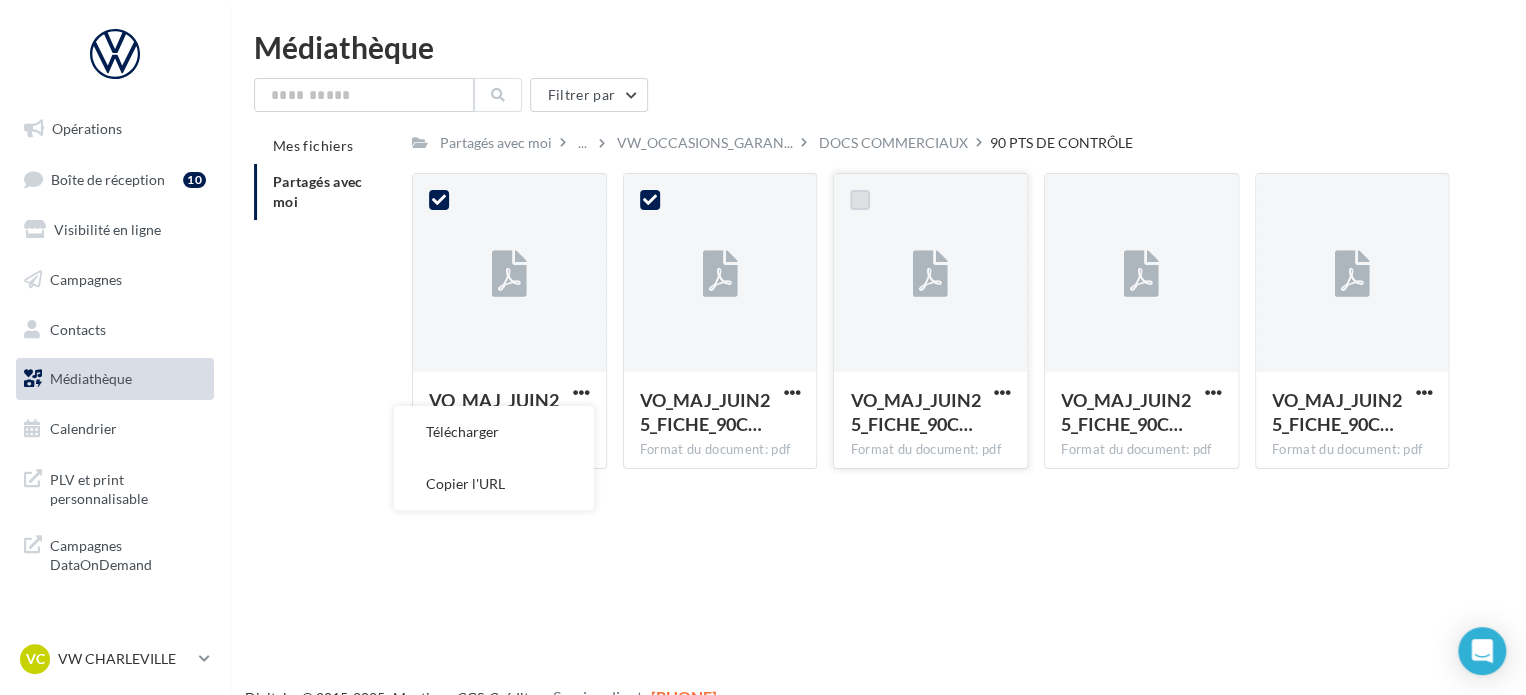 click at bounding box center [860, 200] 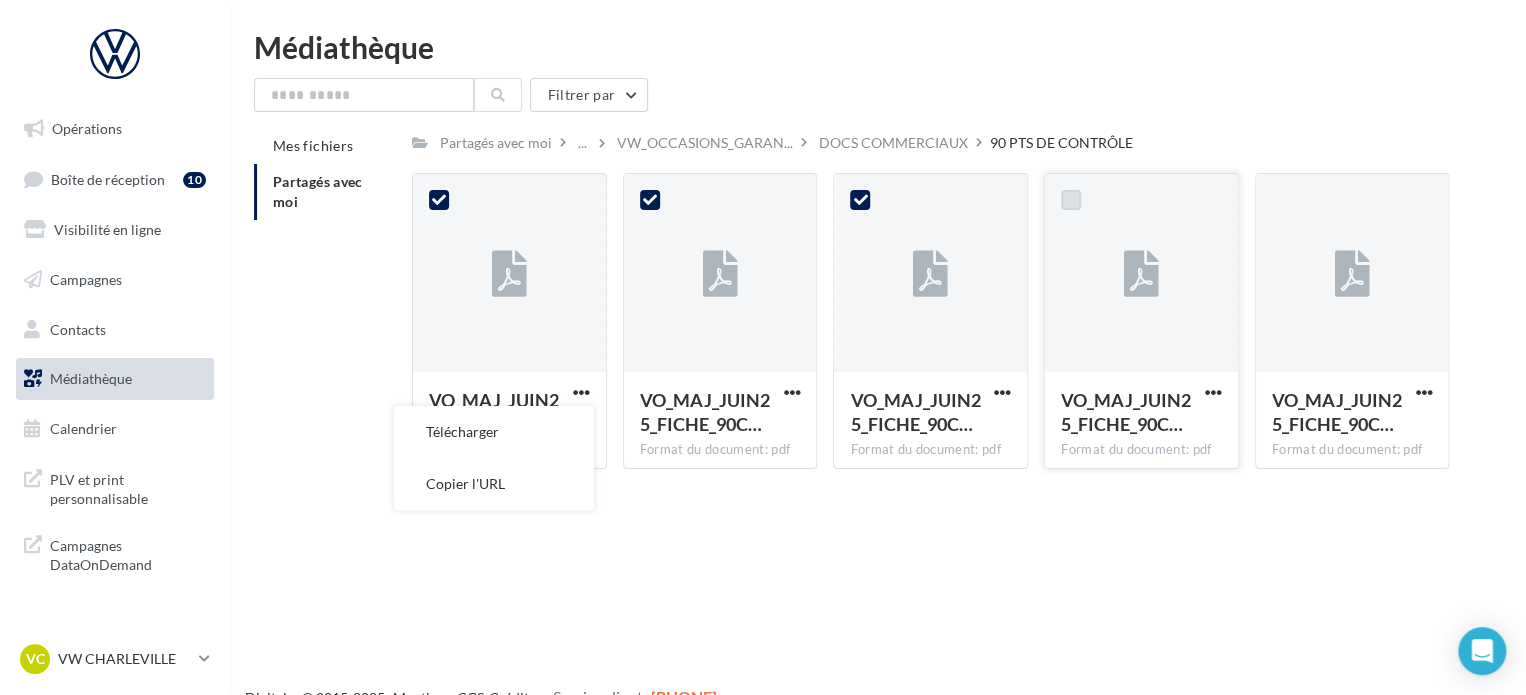 click at bounding box center (1071, 200) 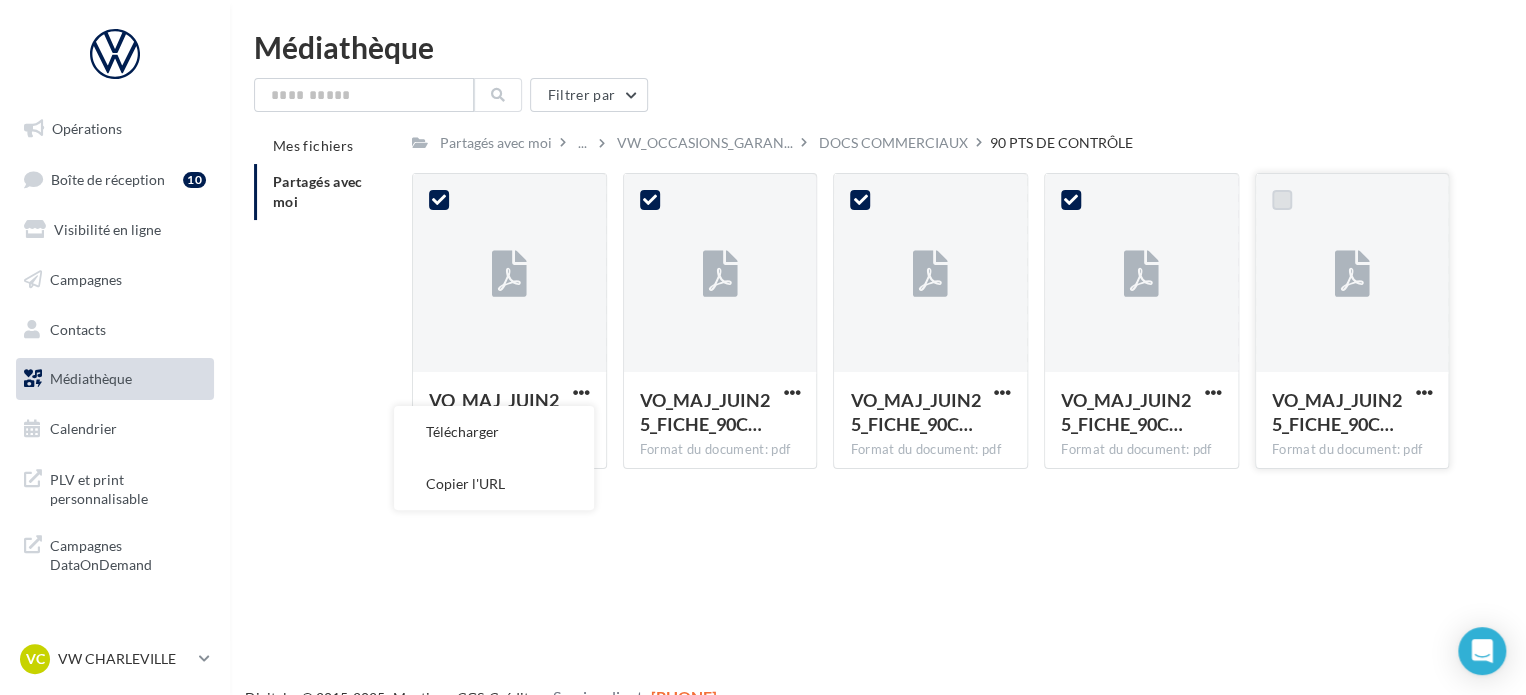 click at bounding box center [1282, 200] 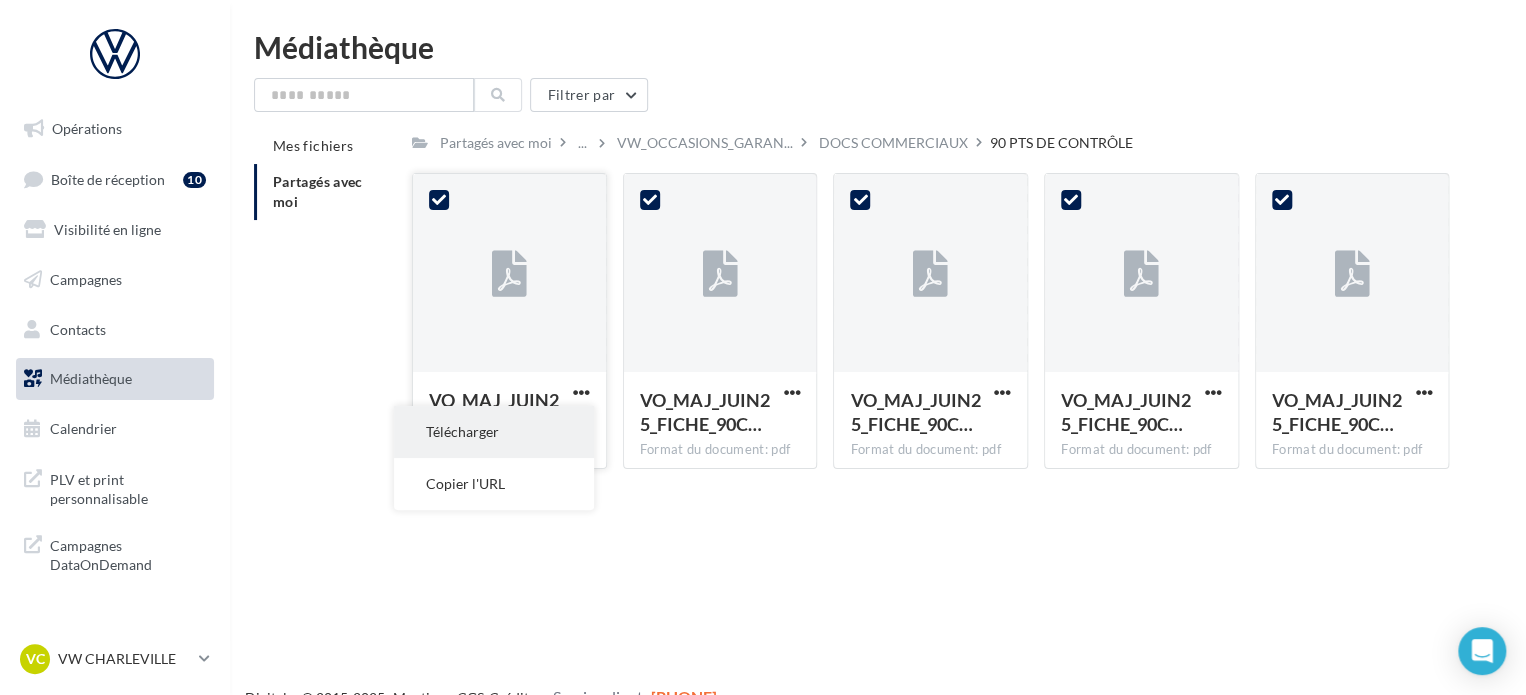 click on "Télécharger" at bounding box center [494, 432] 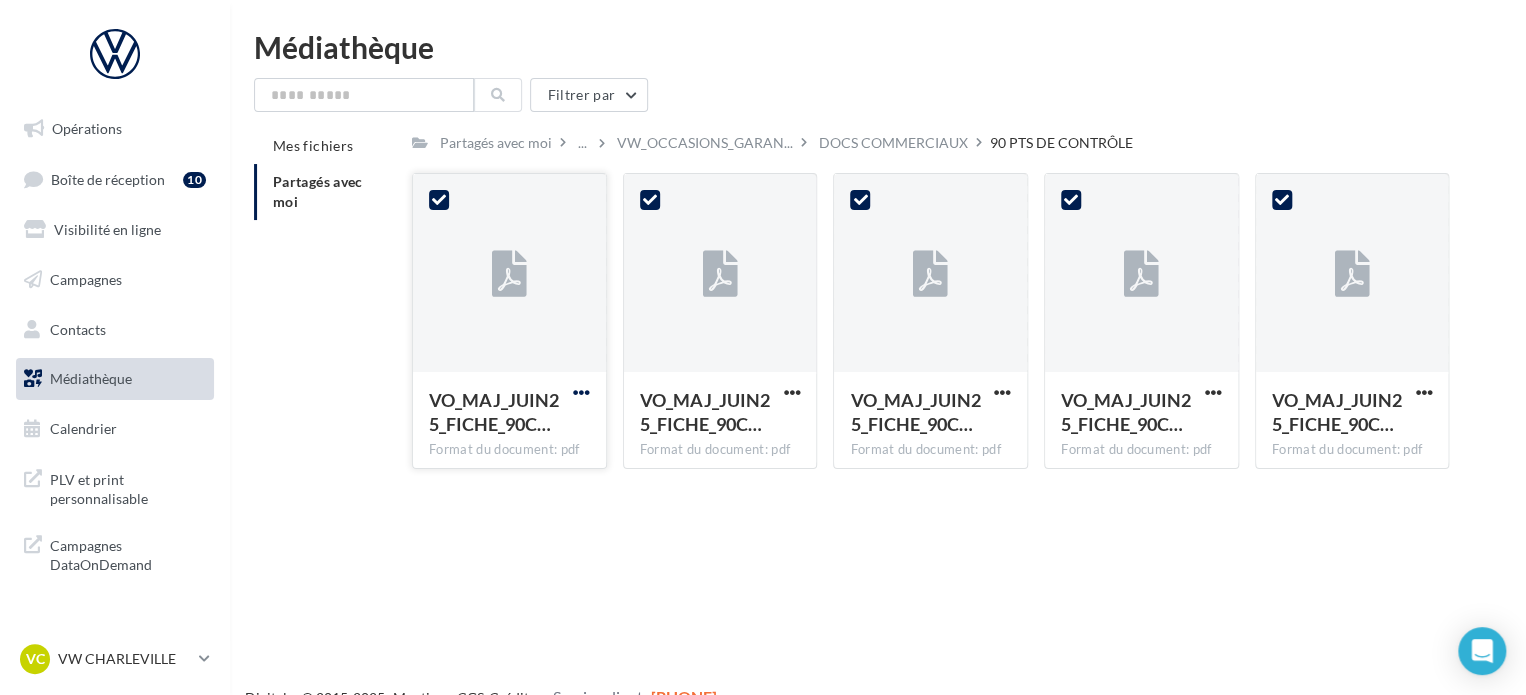 click at bounding box center [581, 392] 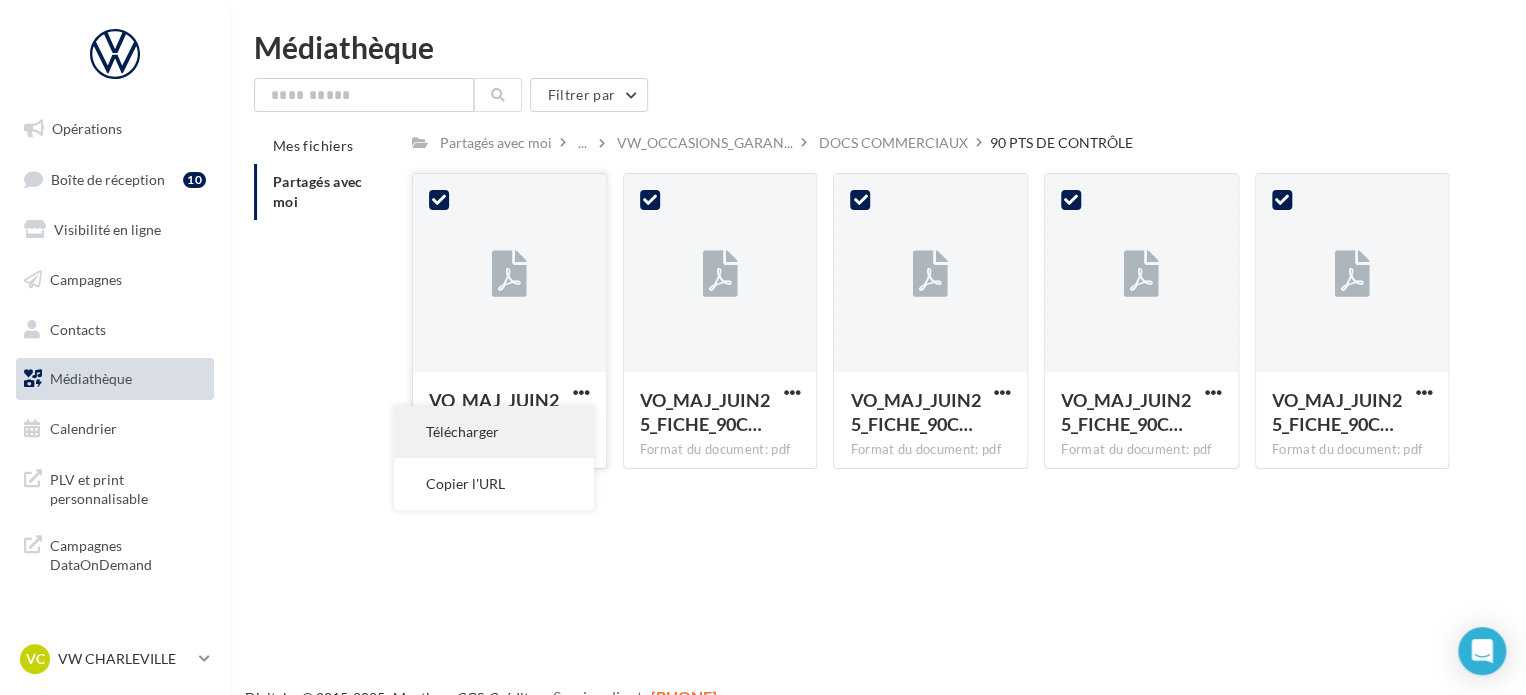 click on "Télécharger" at bounding box center [494, 432] 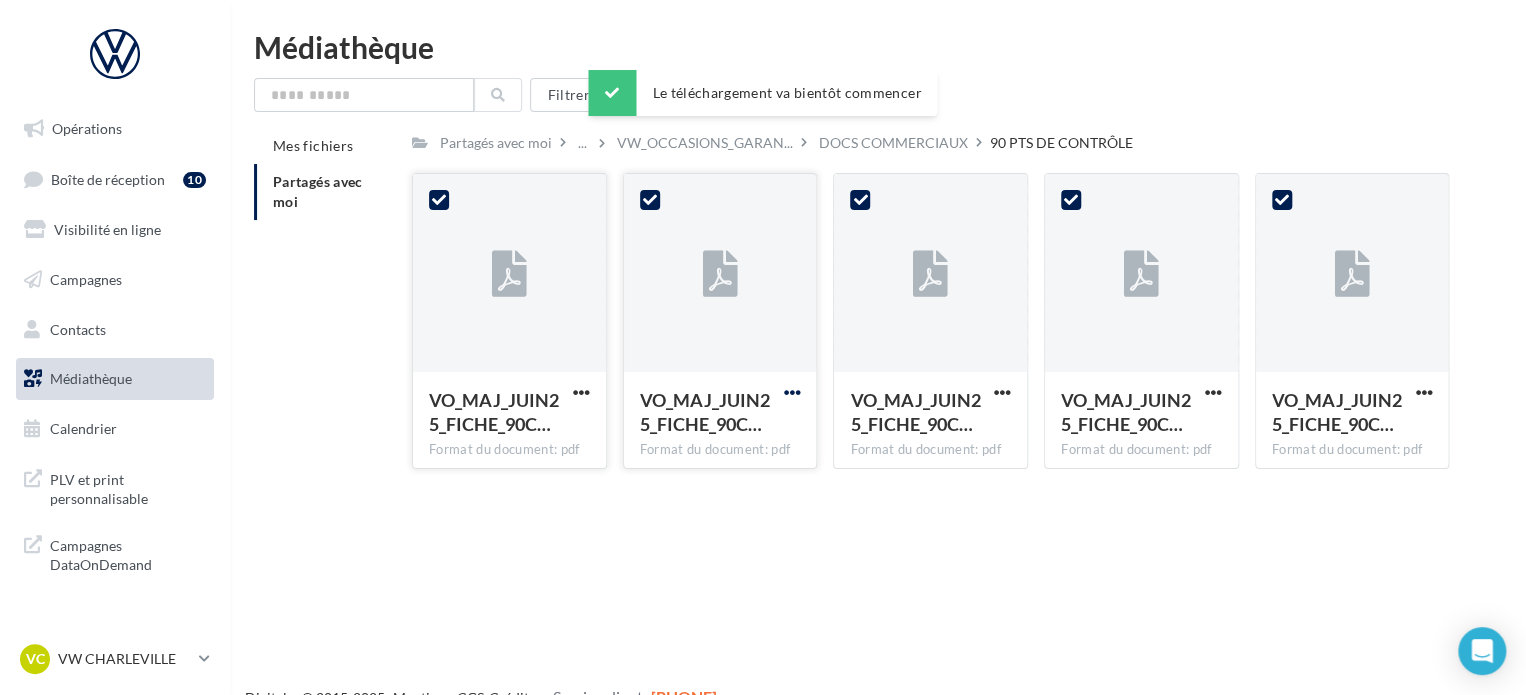 click at bounding box center [581, 392] 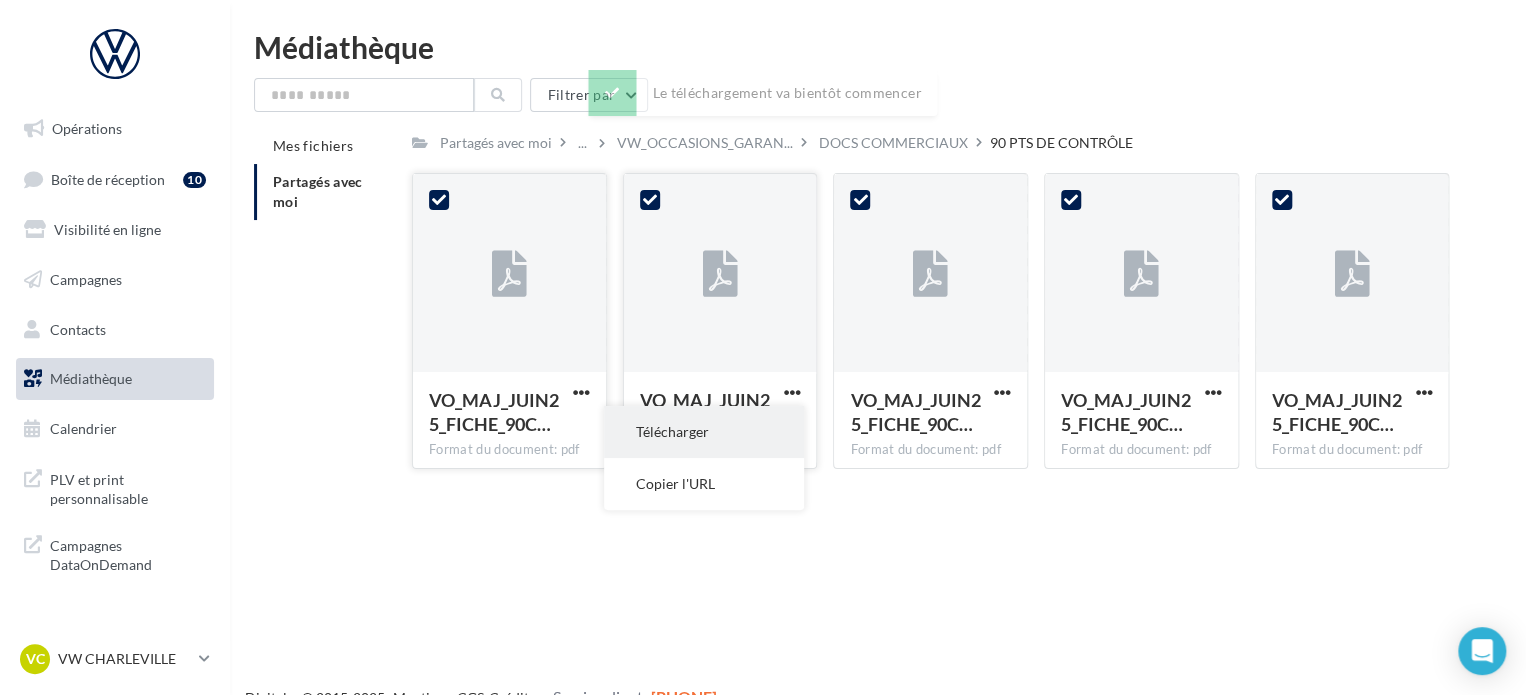 click on "Télécharger" at bounding box center [704, 432] 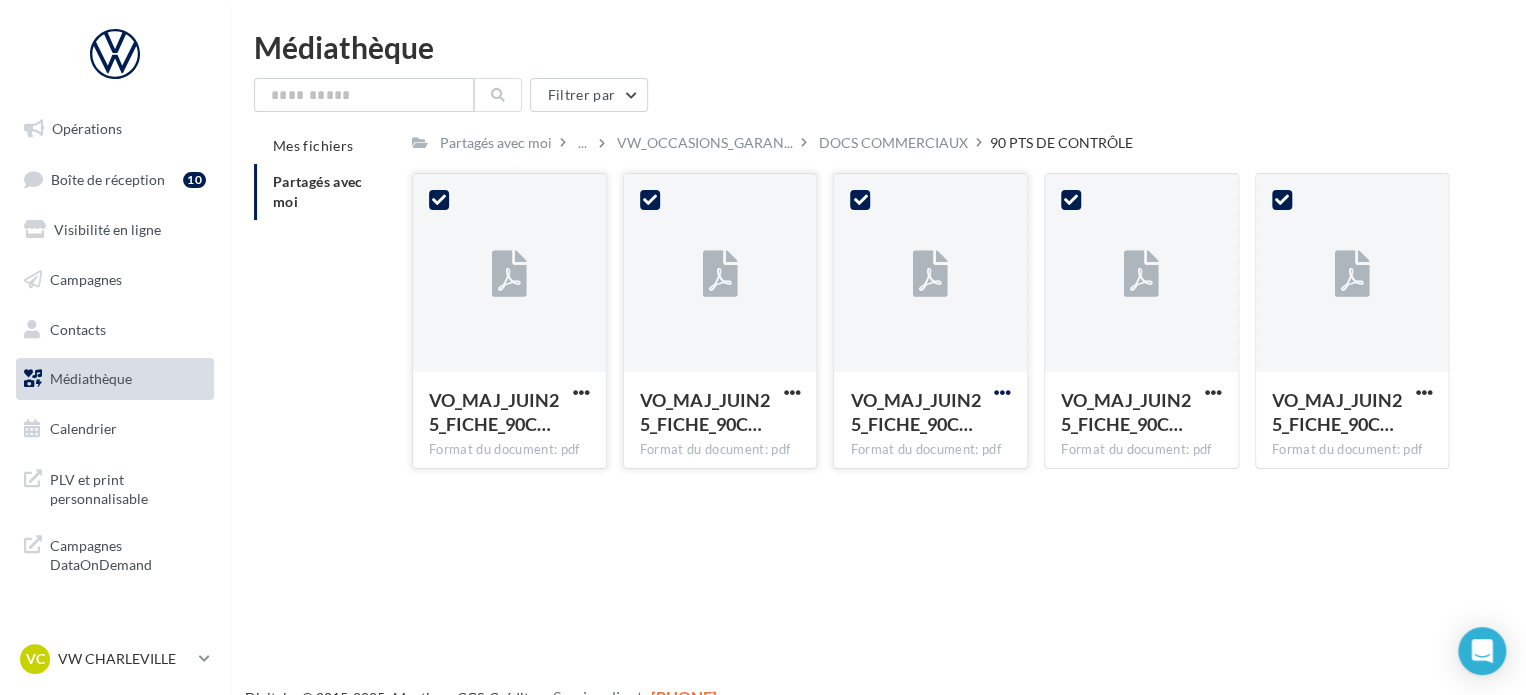 click at bounding box center [581, 392] 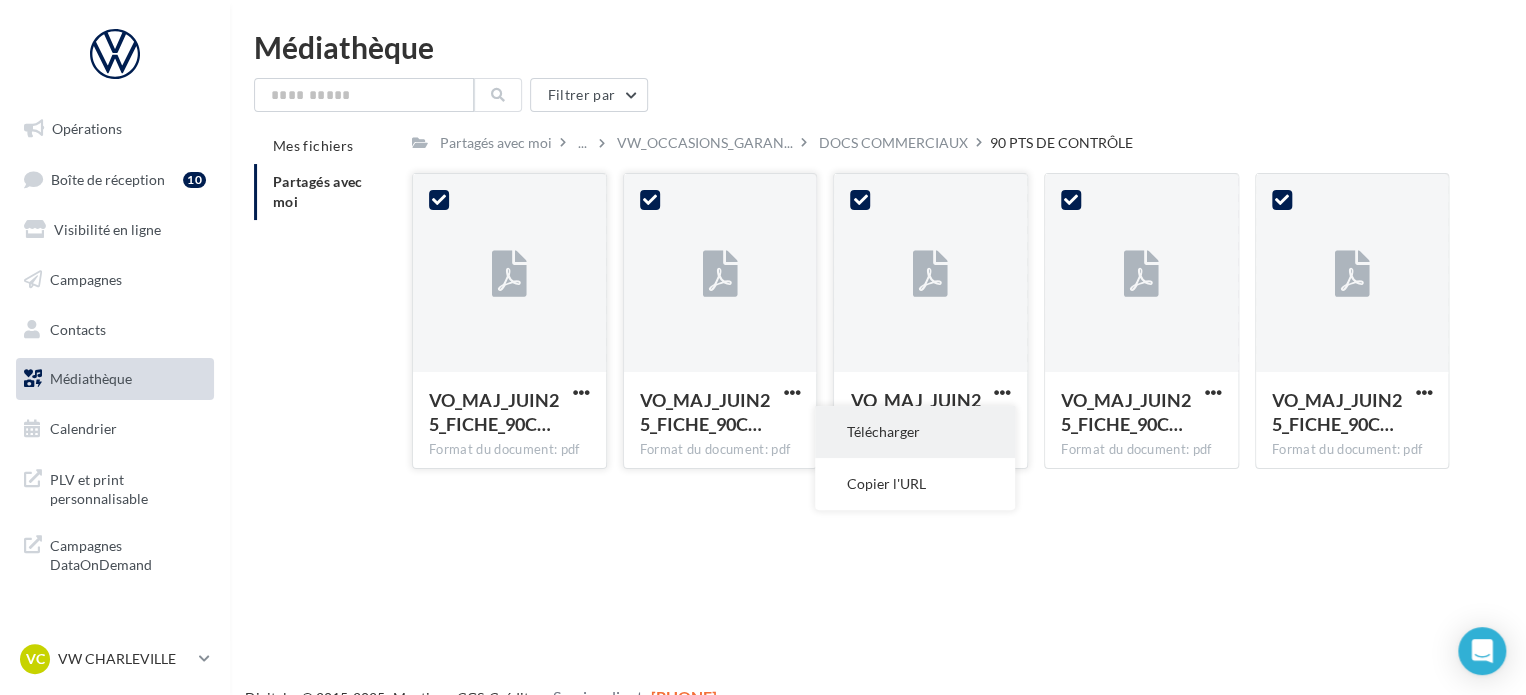 click on "Télécharger" at bounding box center (915, 432) 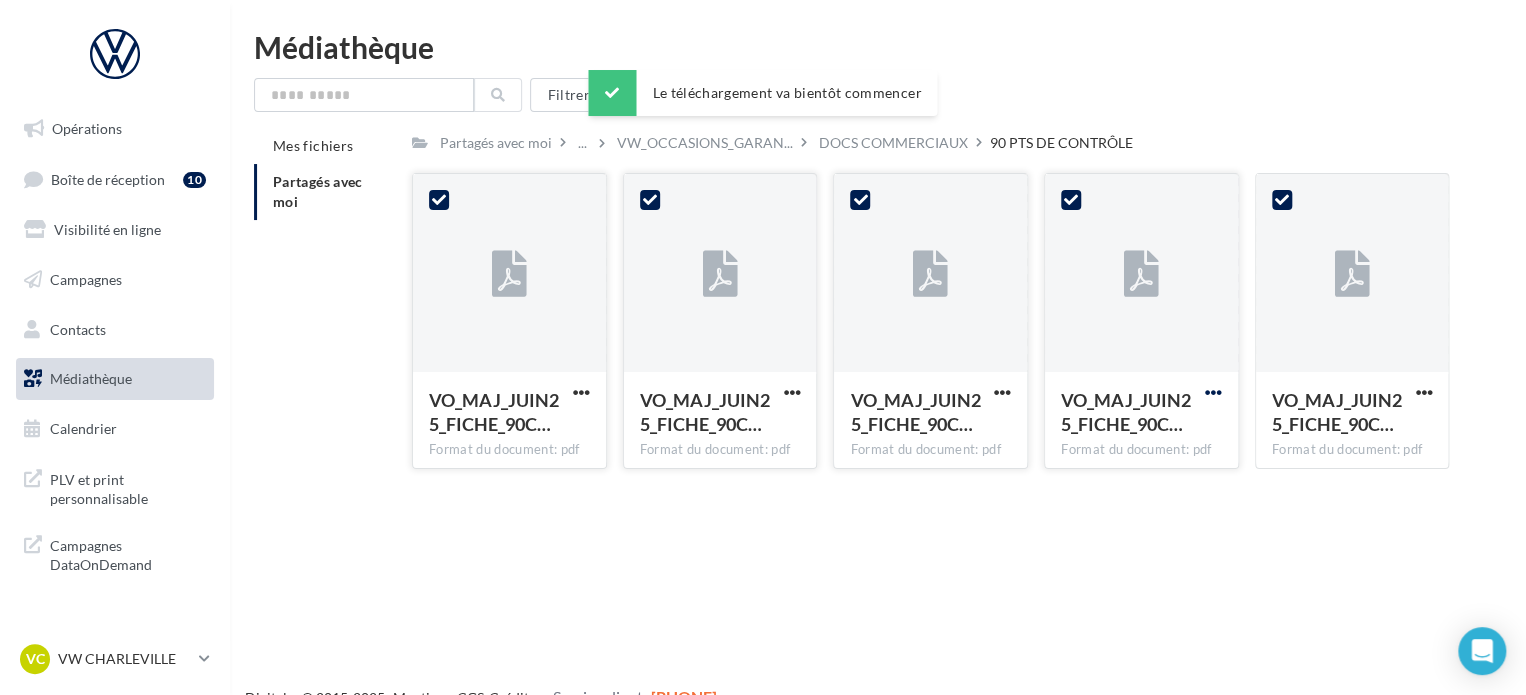 click at bounding box center [581, 392] 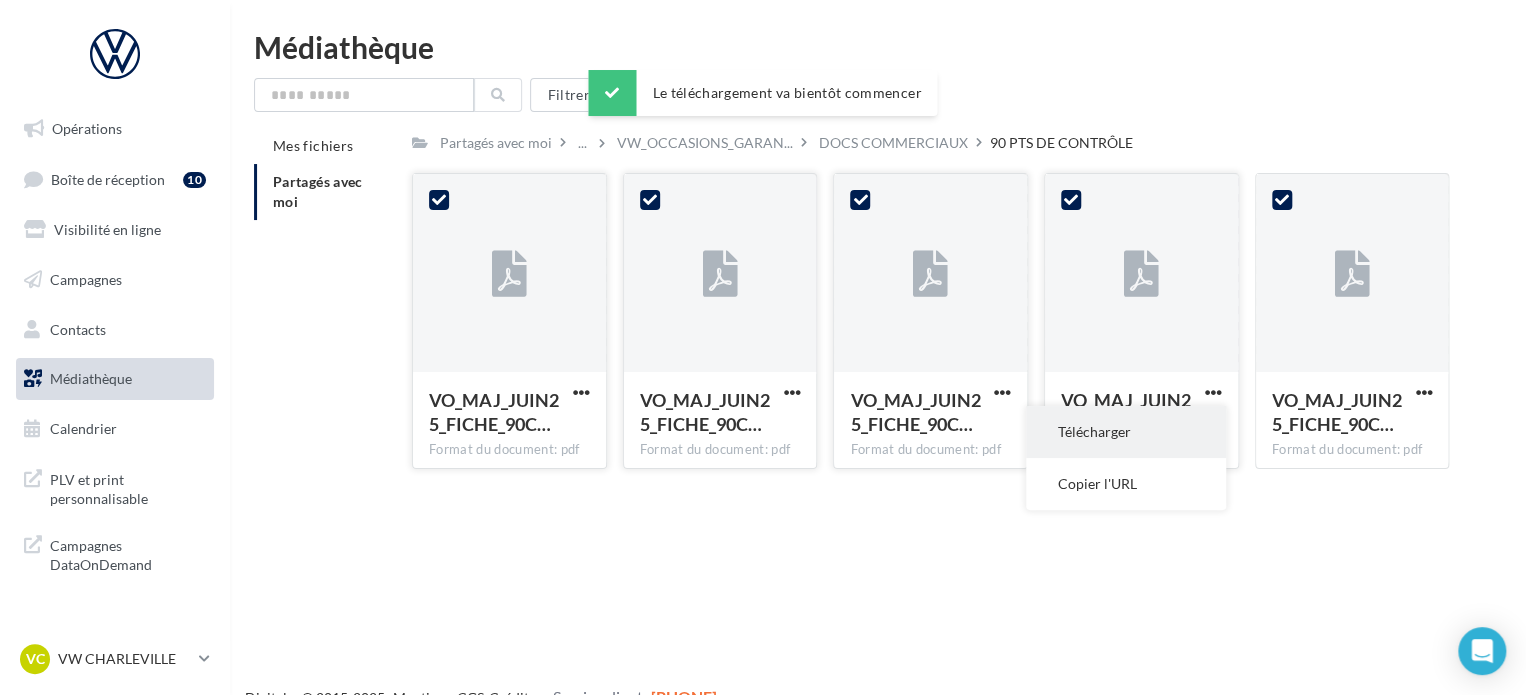 click on "Télécharger" at bounding box center [1126, 432] 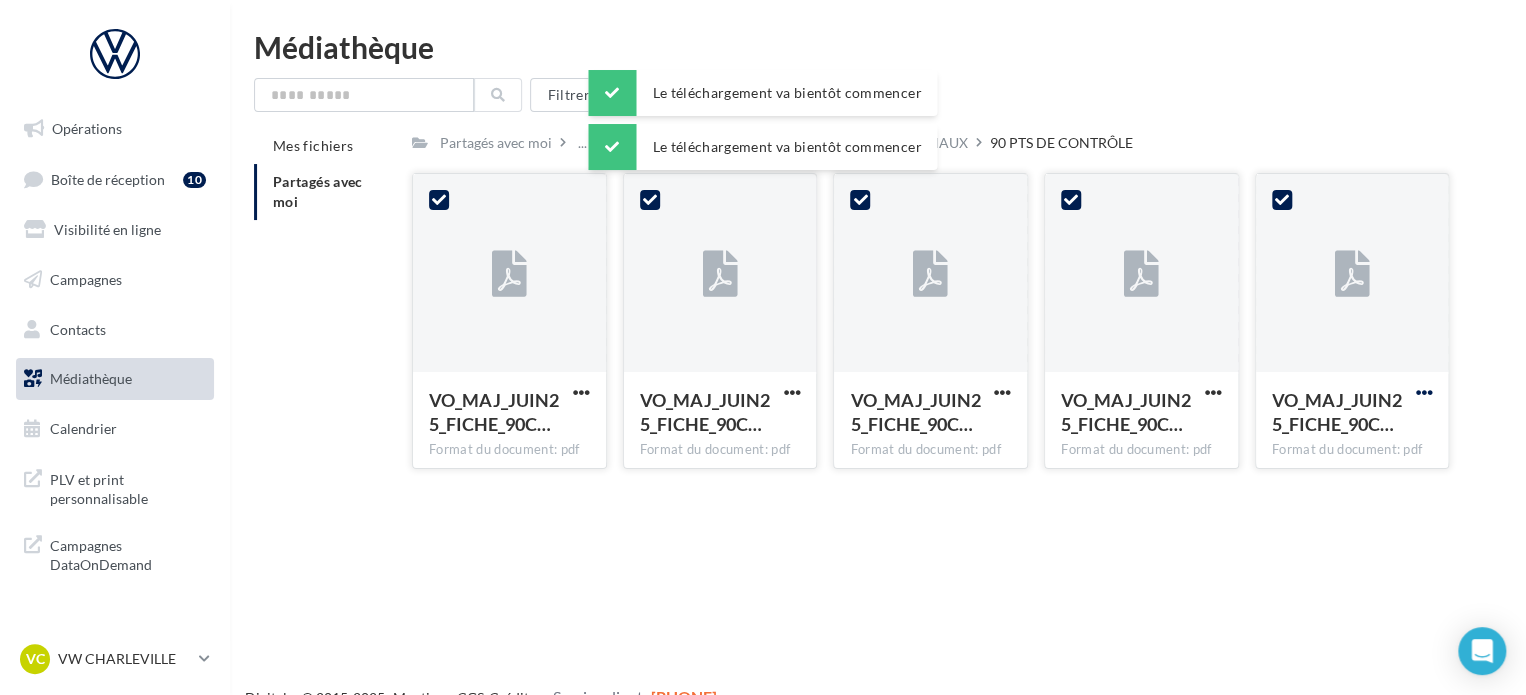 click at bounding box center (581, 392) 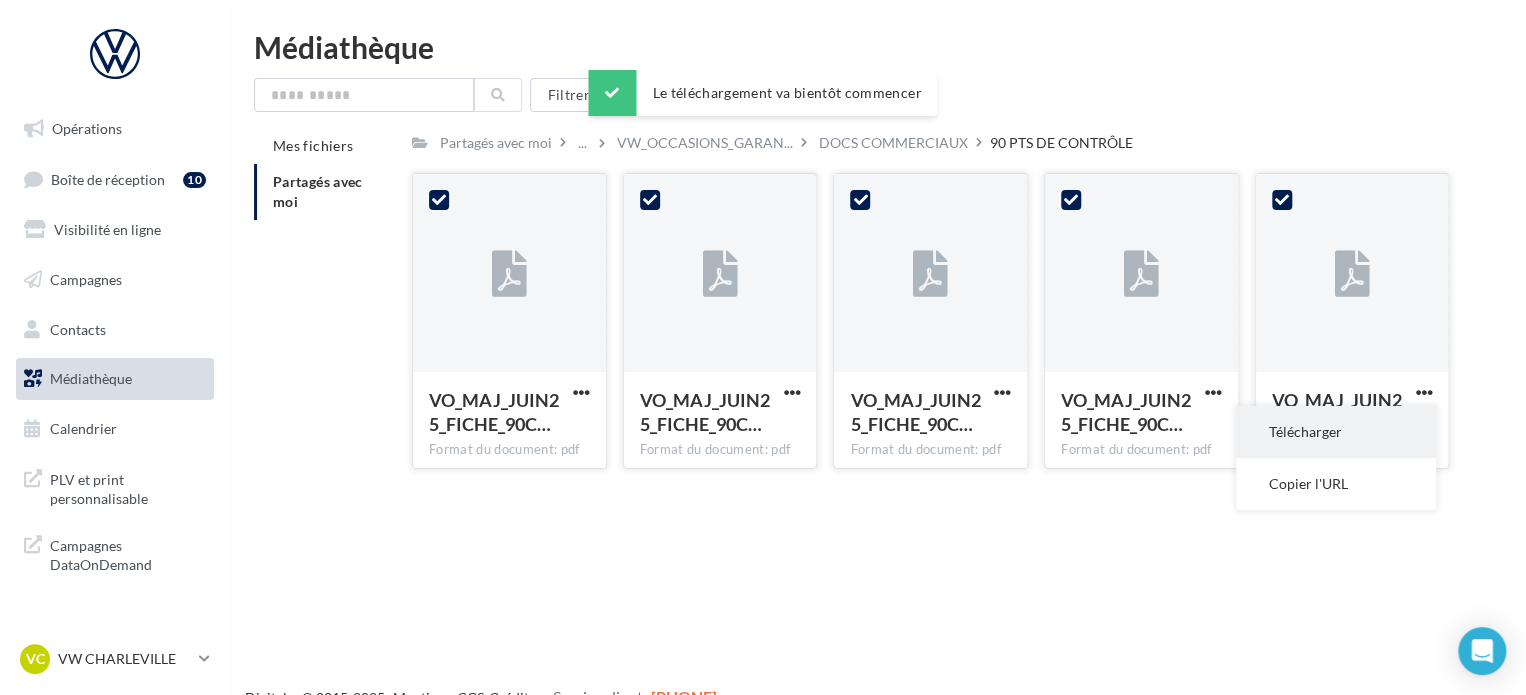 click on "Télécharger" at bounding box center (1336, 432) 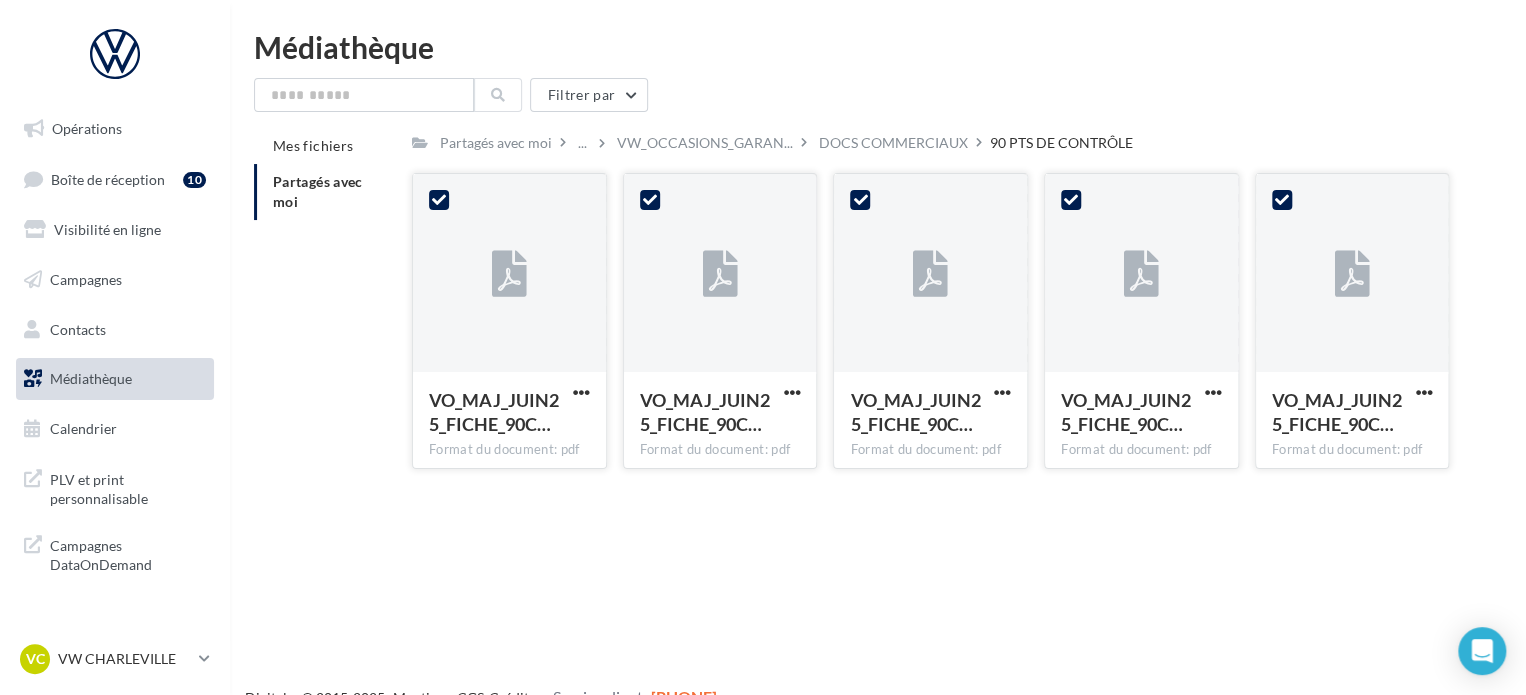 click on "Partagés avec moi" at bounding box center [325, 192] 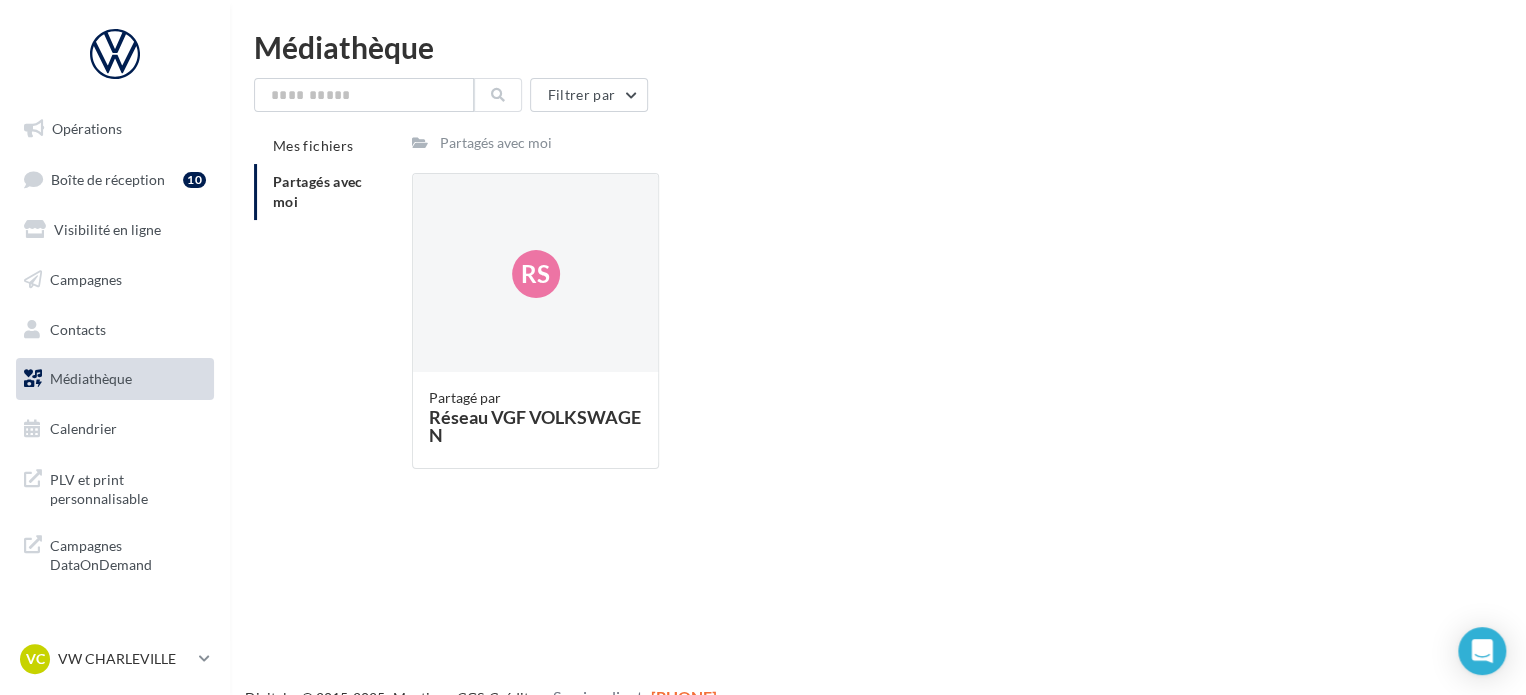 click on "Partagés avec moi" at bounding box center (496, 143) 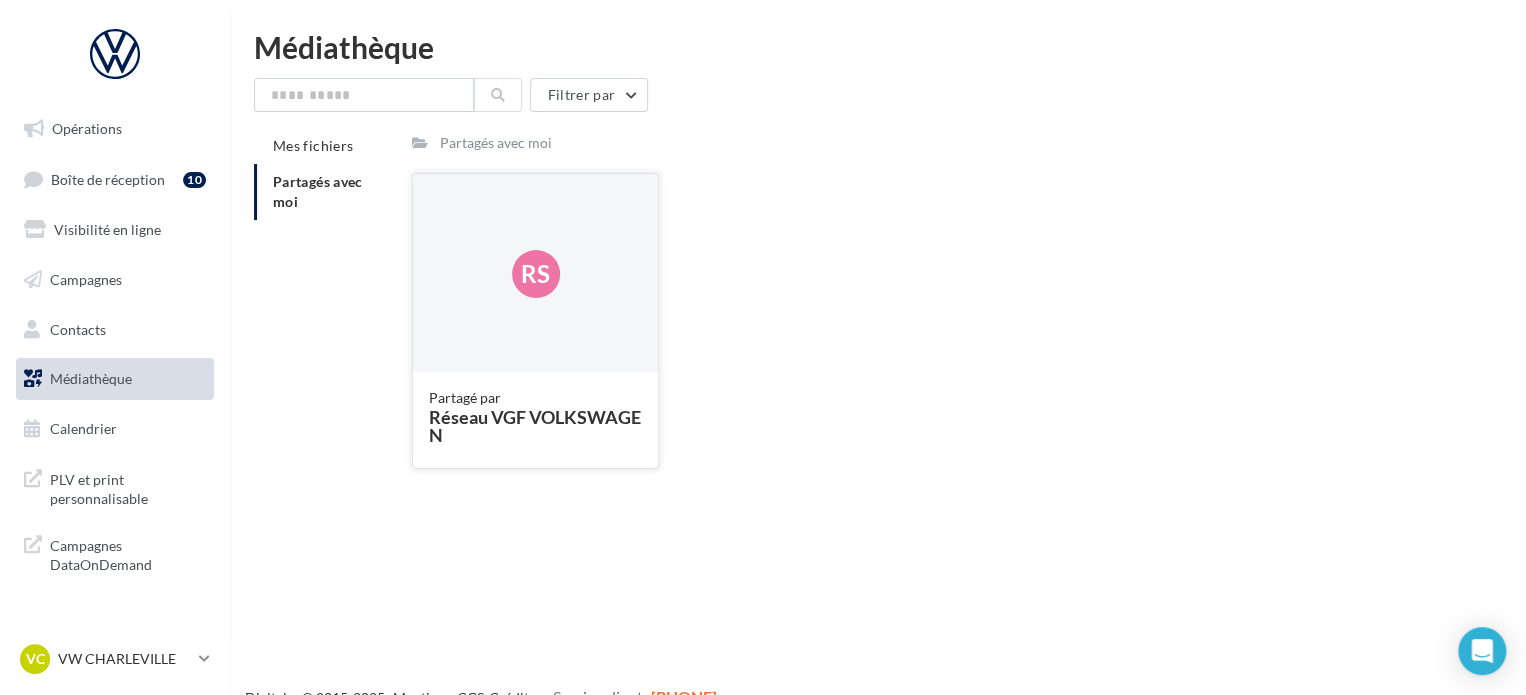 click on "Réseau VGF VOLKSWAGEN" at bounding box center [535, 426] 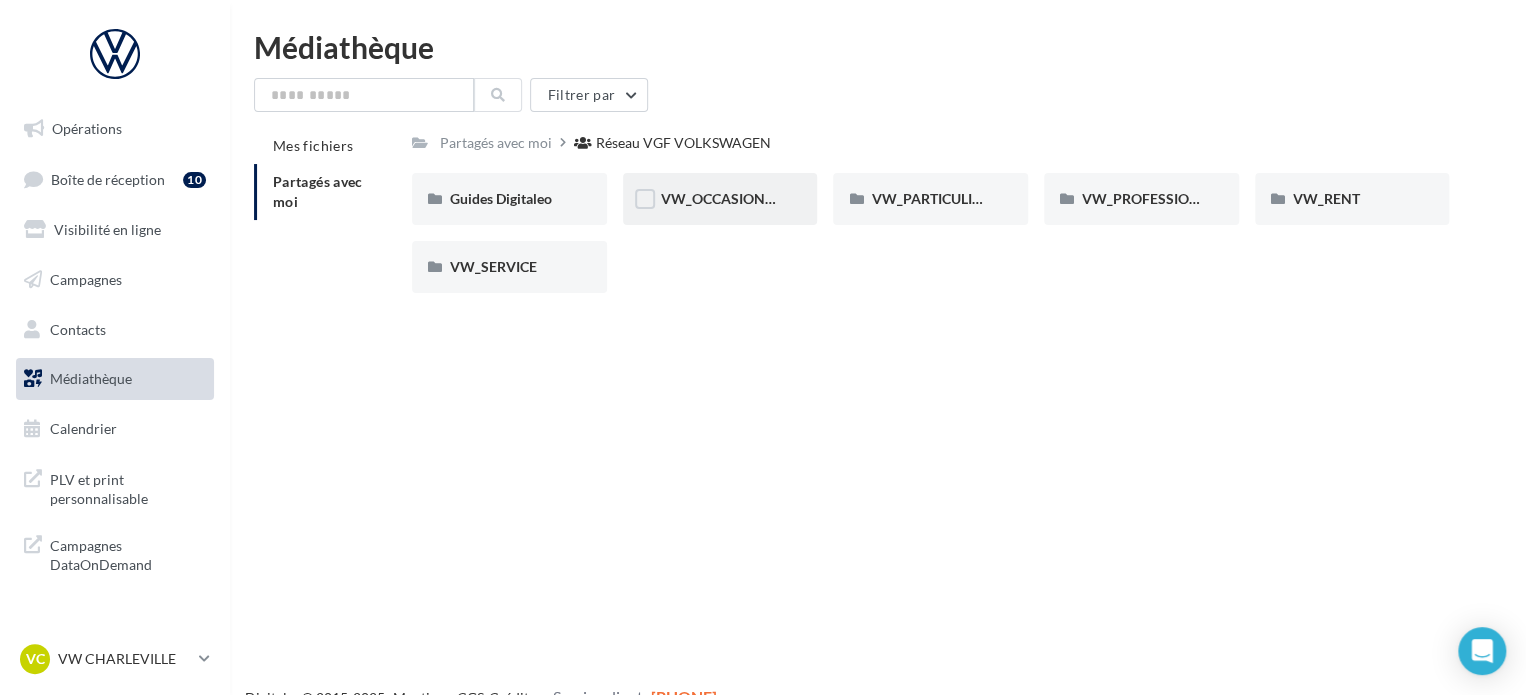 click on "VW_OCCASIONS_GARANTIES" at bounding box center (509, 199) 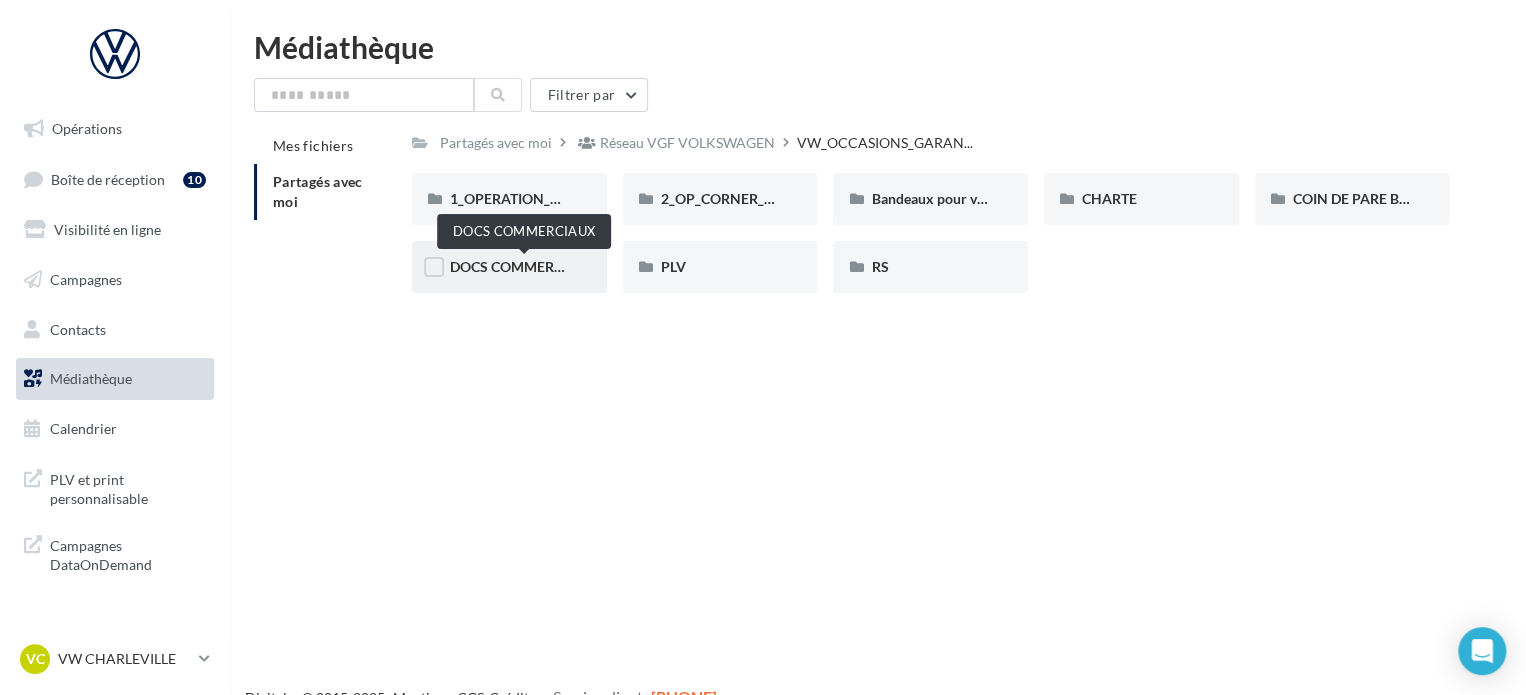 click on "DOCS COMMERCIAUX" at bounding box center (523, 266) 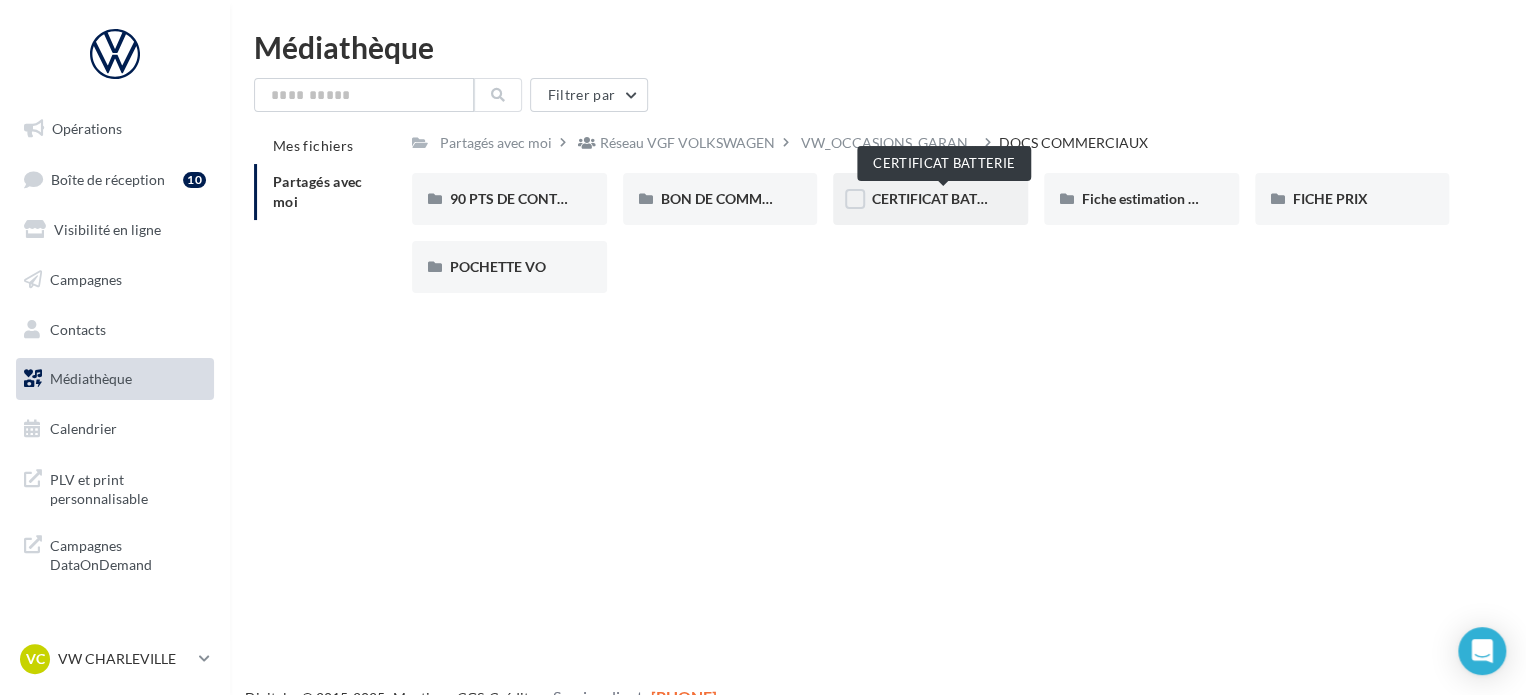 click on "CERTIFICAT BATTERIE" at bounding box center (942, 198) 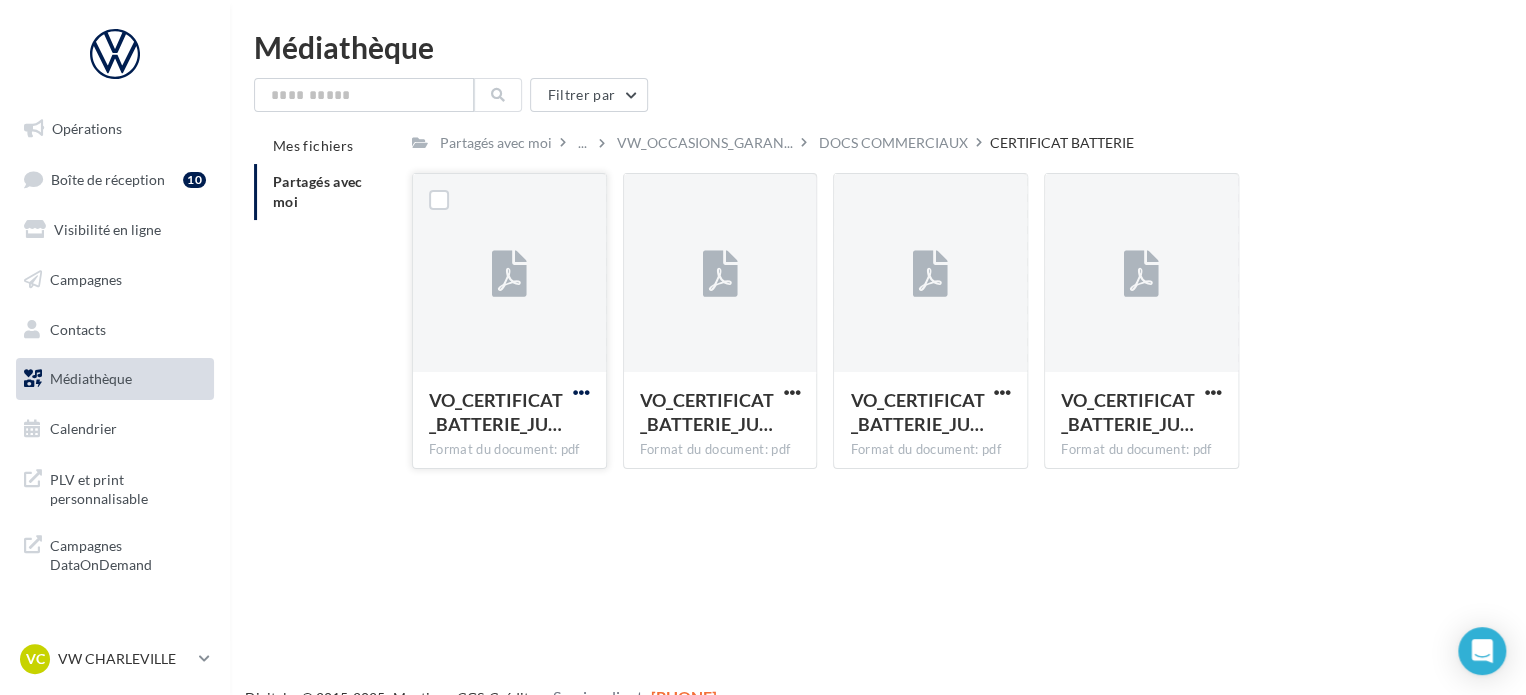 click at bounding box center [581, 392] 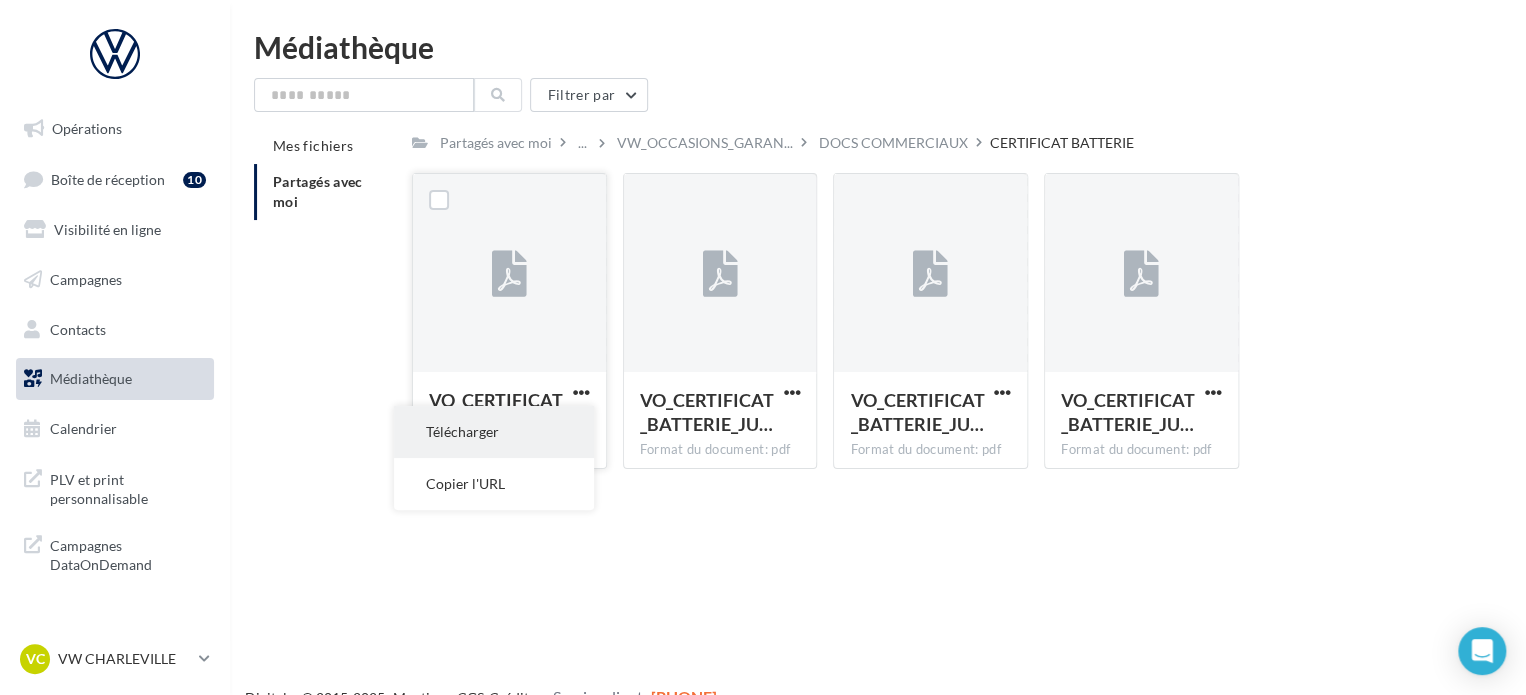 click on "Télécharger" at bounding box center (494, 432) 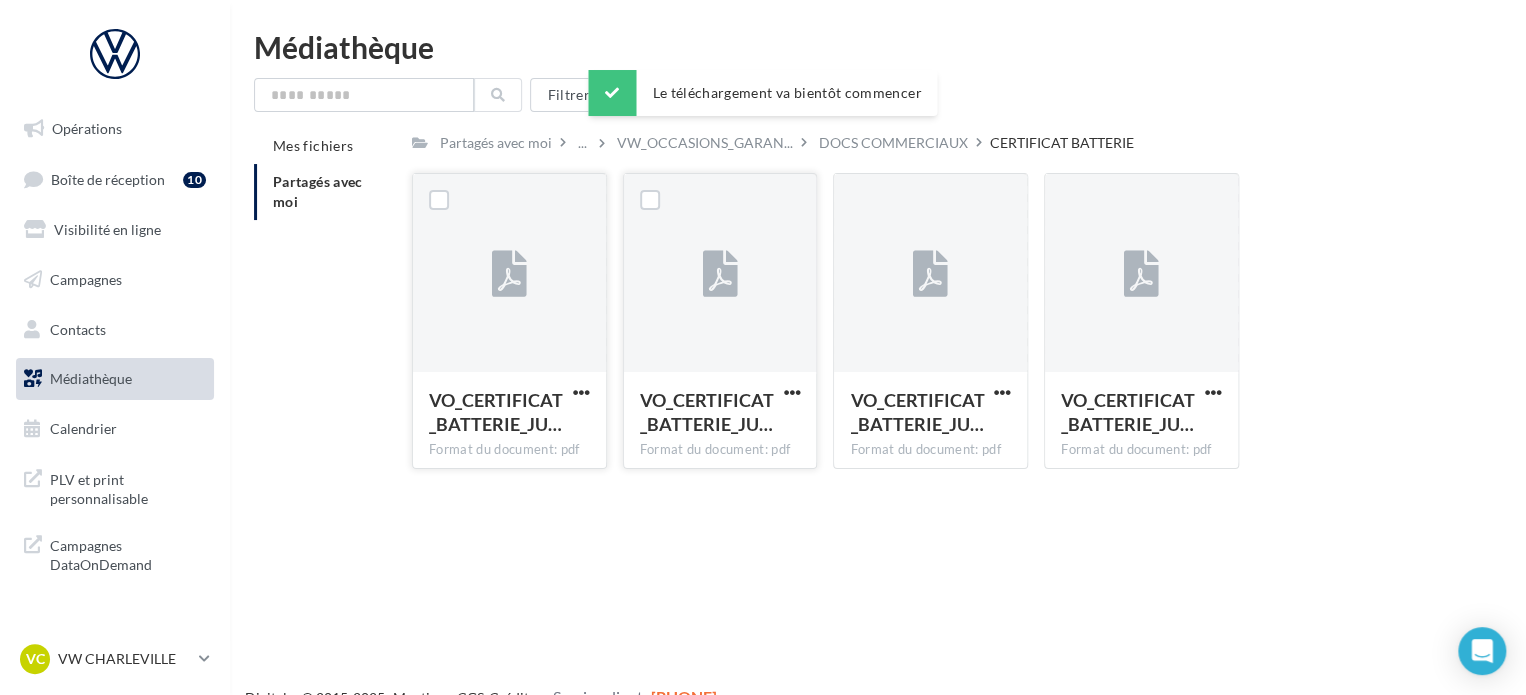 click at bounding box center [581, 394] 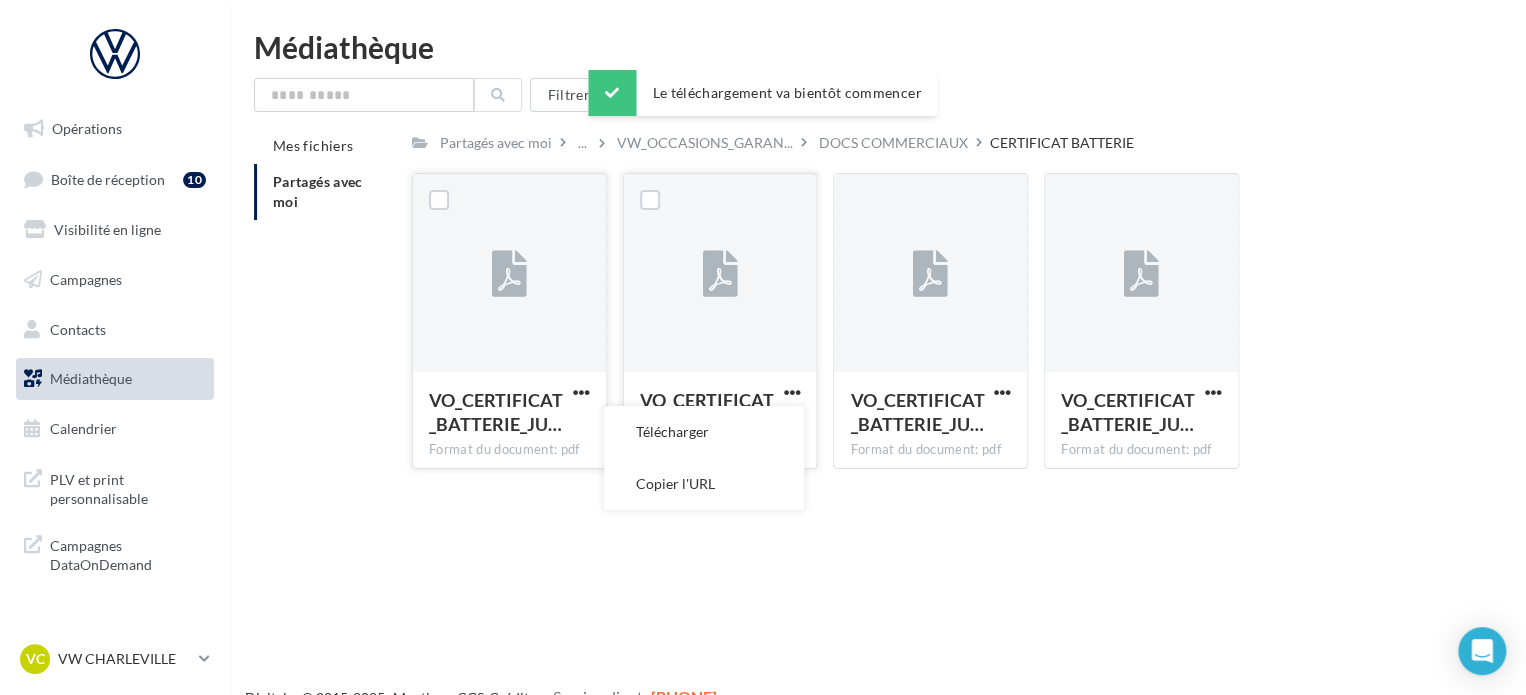 click on "Télécharger" at bounding box center [704, 432] 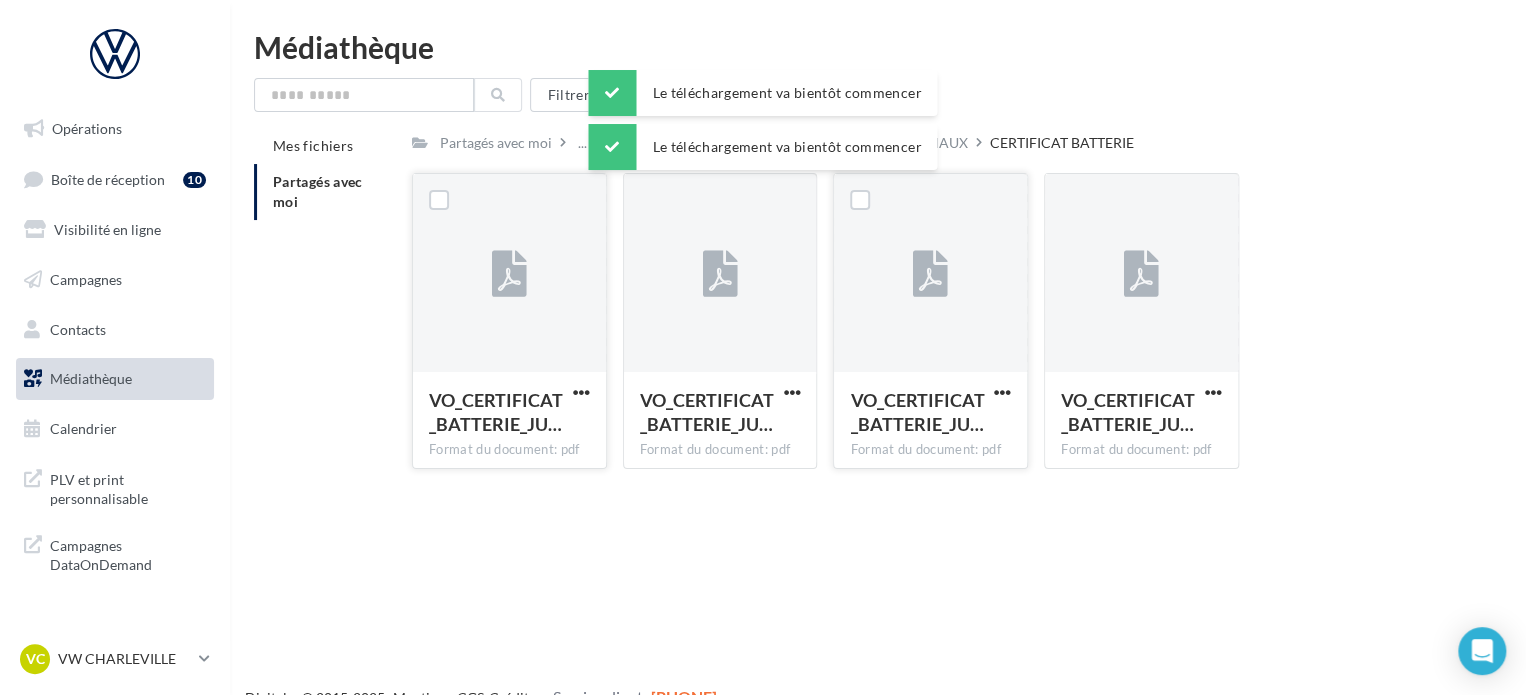 drag, startPoint x: 1002, startPoint y: 387, endPoint x: 991, endPoint y: 403, distance: 19.416489 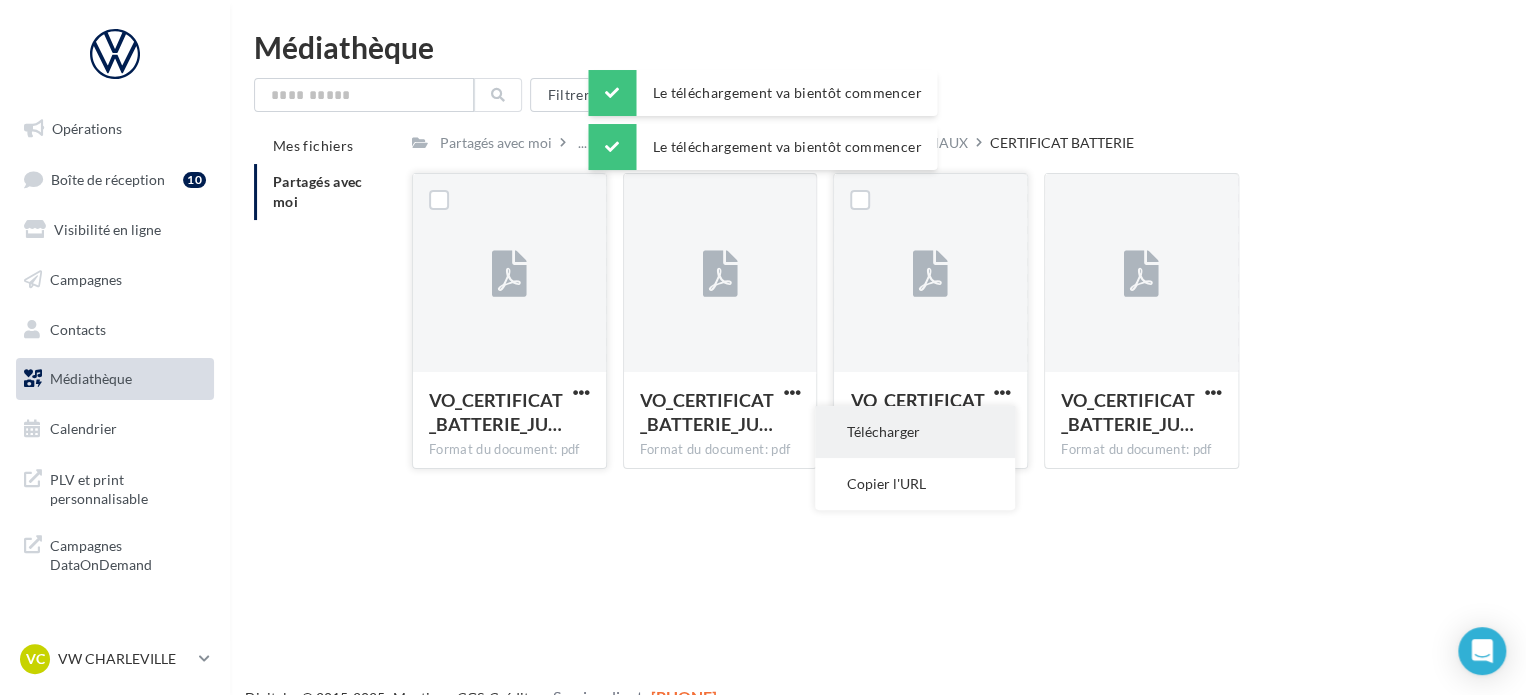 click on "Télécharger" at bounding box center [915, 432] 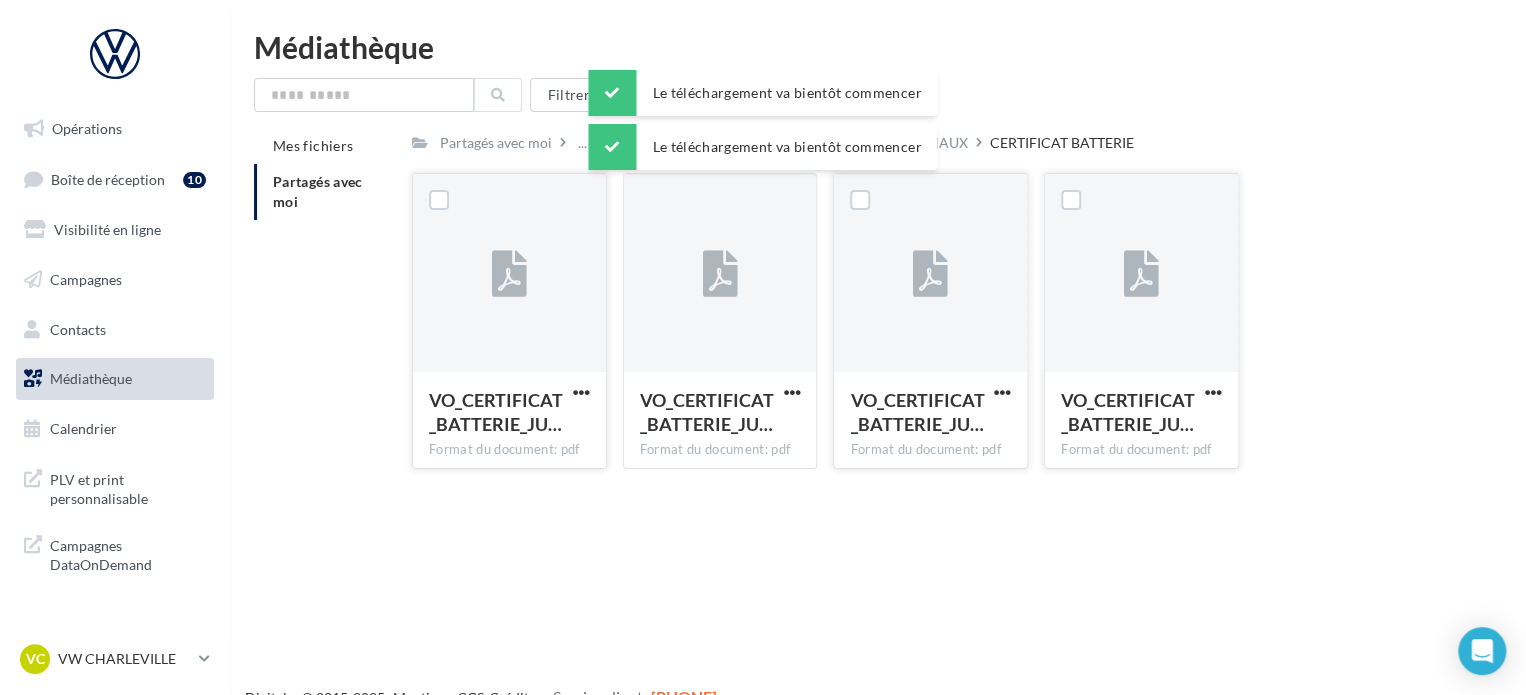 drag, startPoint x: 1209, startPoint y: 389, endPoint x: 1168, endPoint y: 405, distance: 44.011364 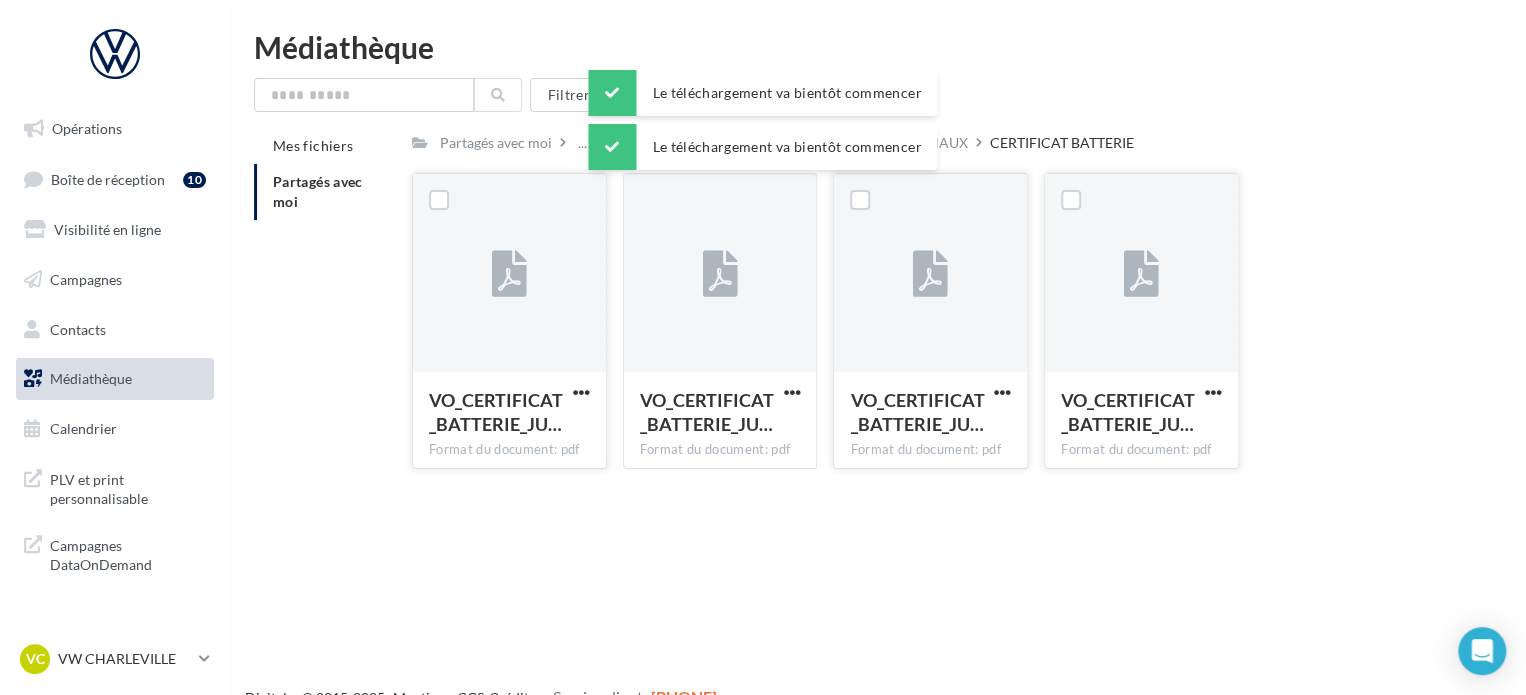 click at bounding box center (581, 392) 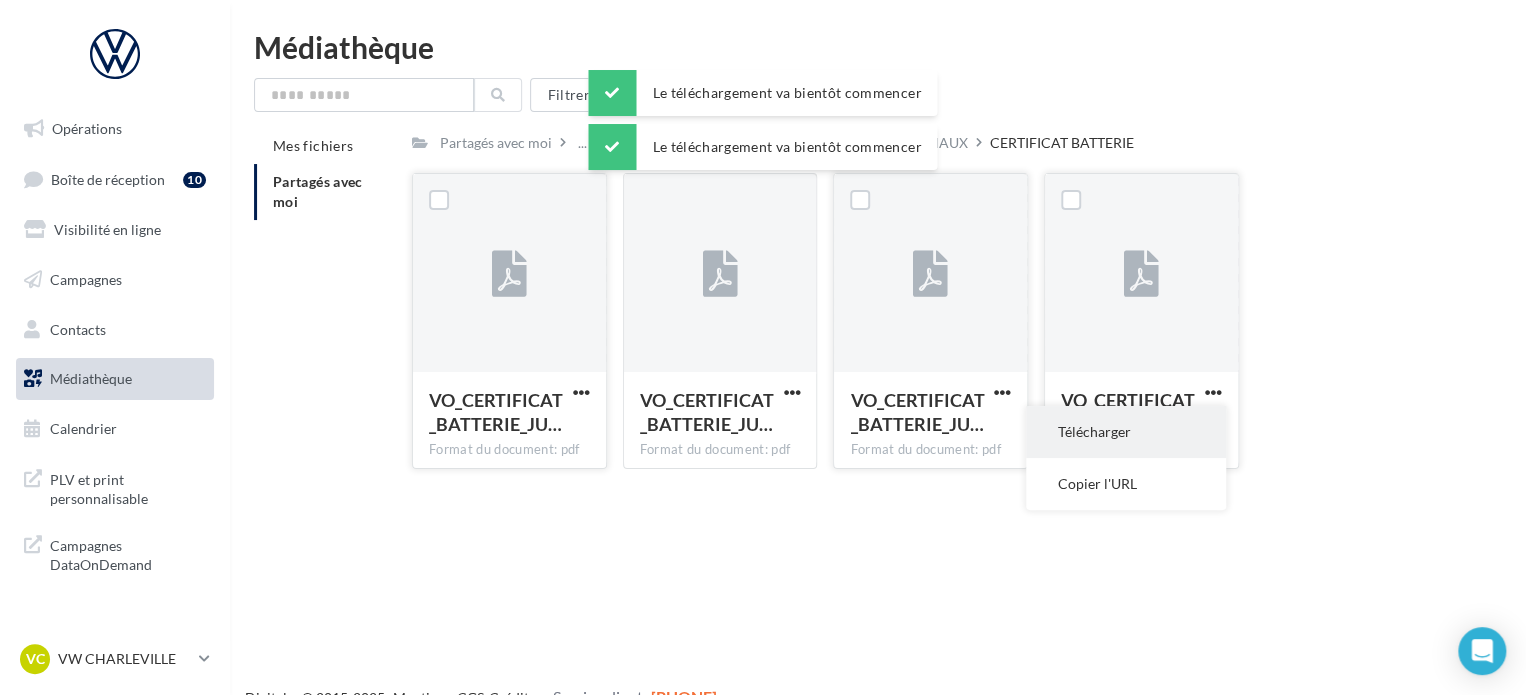 click on "Télécharger" at bounding box center (1126, 432) 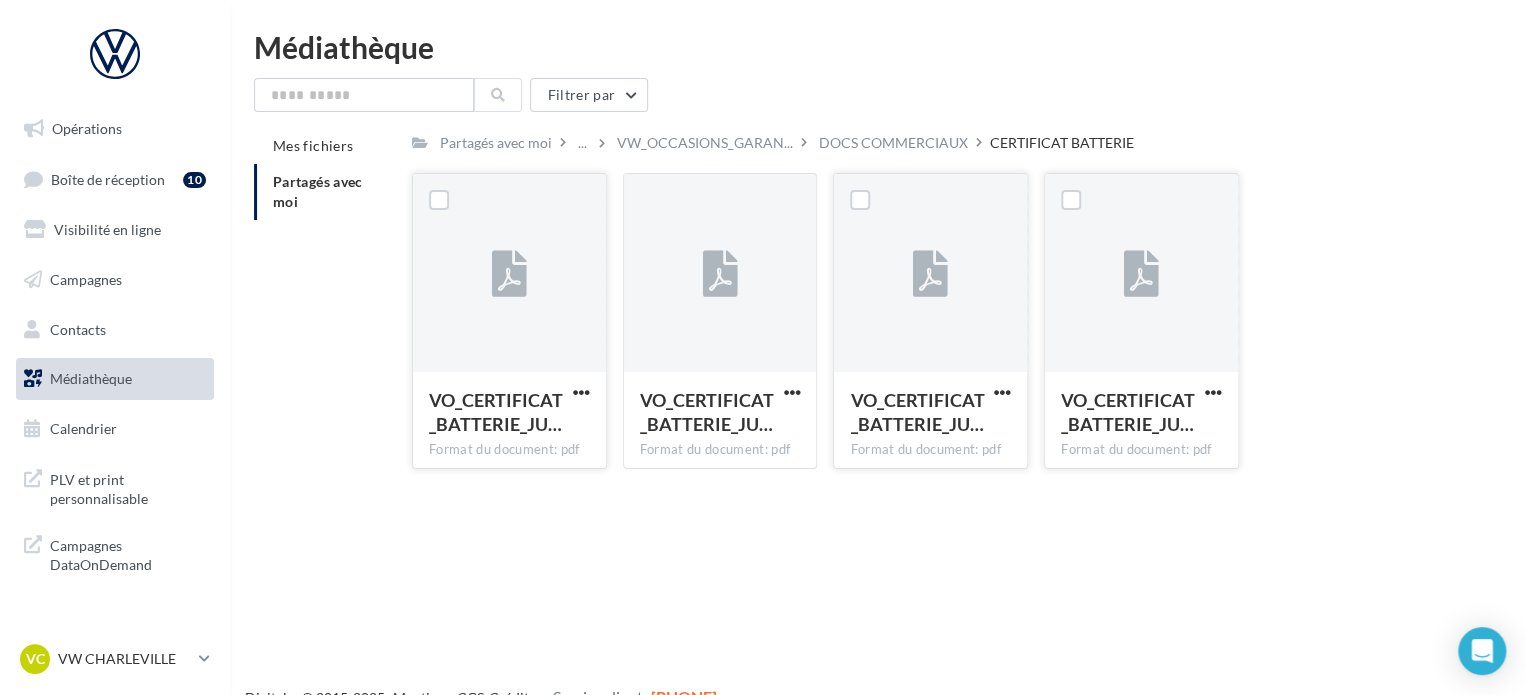 click on "Opérations
Boîte de réception
10
Visibilité en ligne
Campagnes
Contacts
Médiathèque
Calendrier" at bounding box center [115, 347] 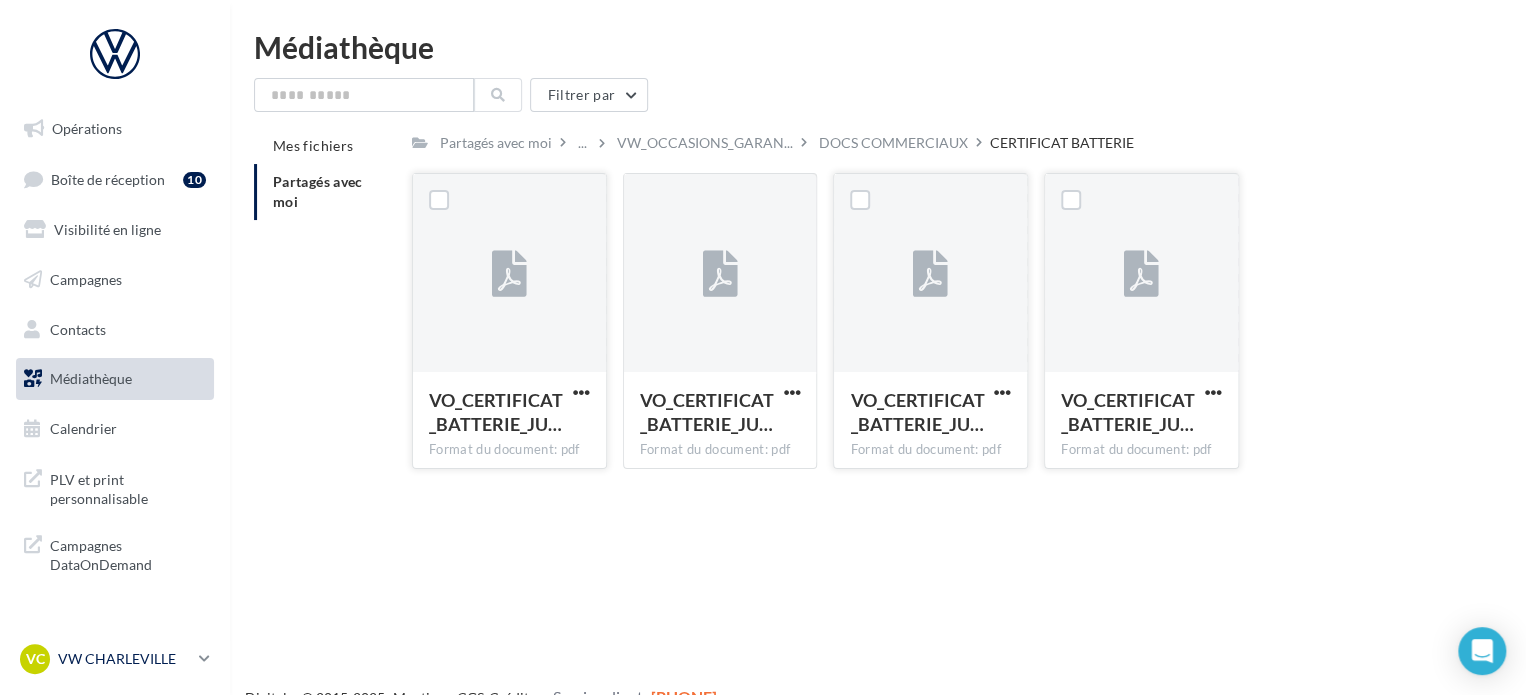 click on "VW CHARLEVILLE" at bounding box center (124, 659) 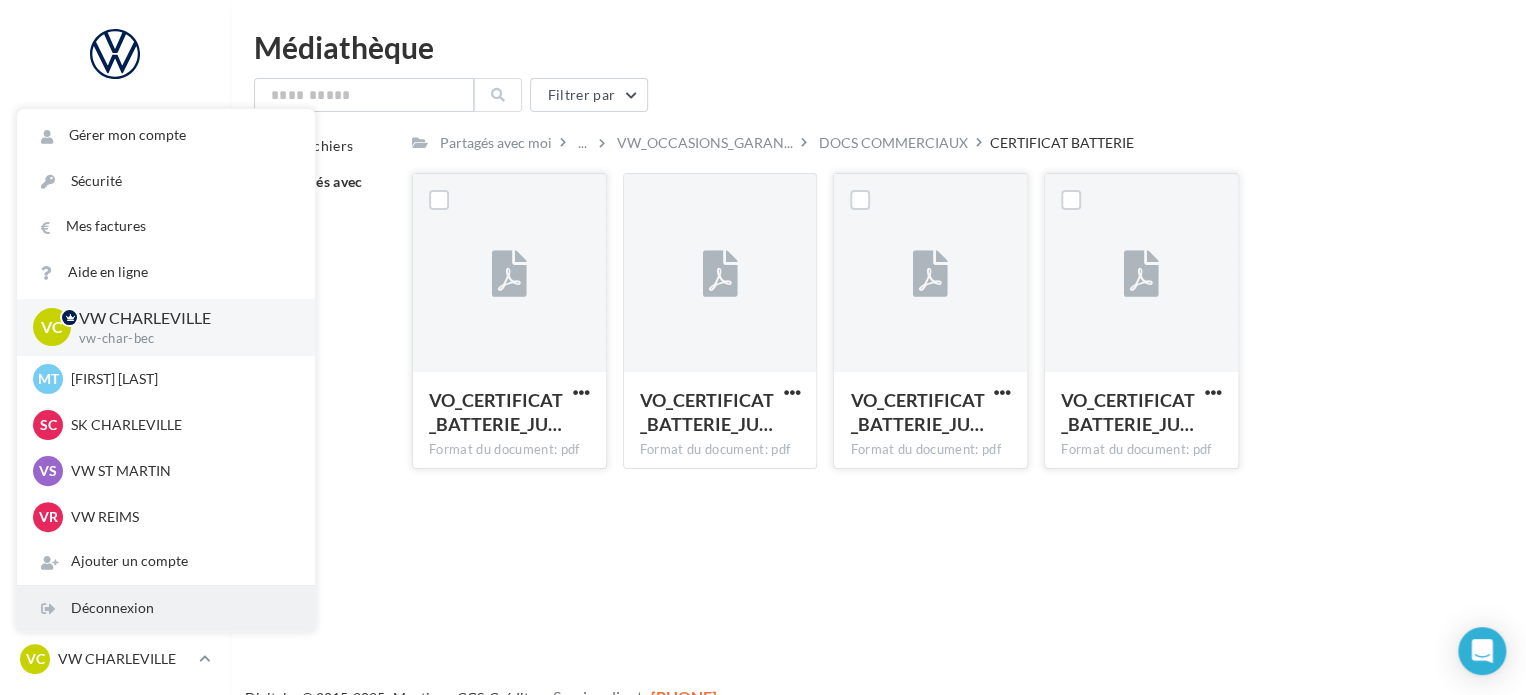click on "Déconnexion" at bounding box center (166, 608) 